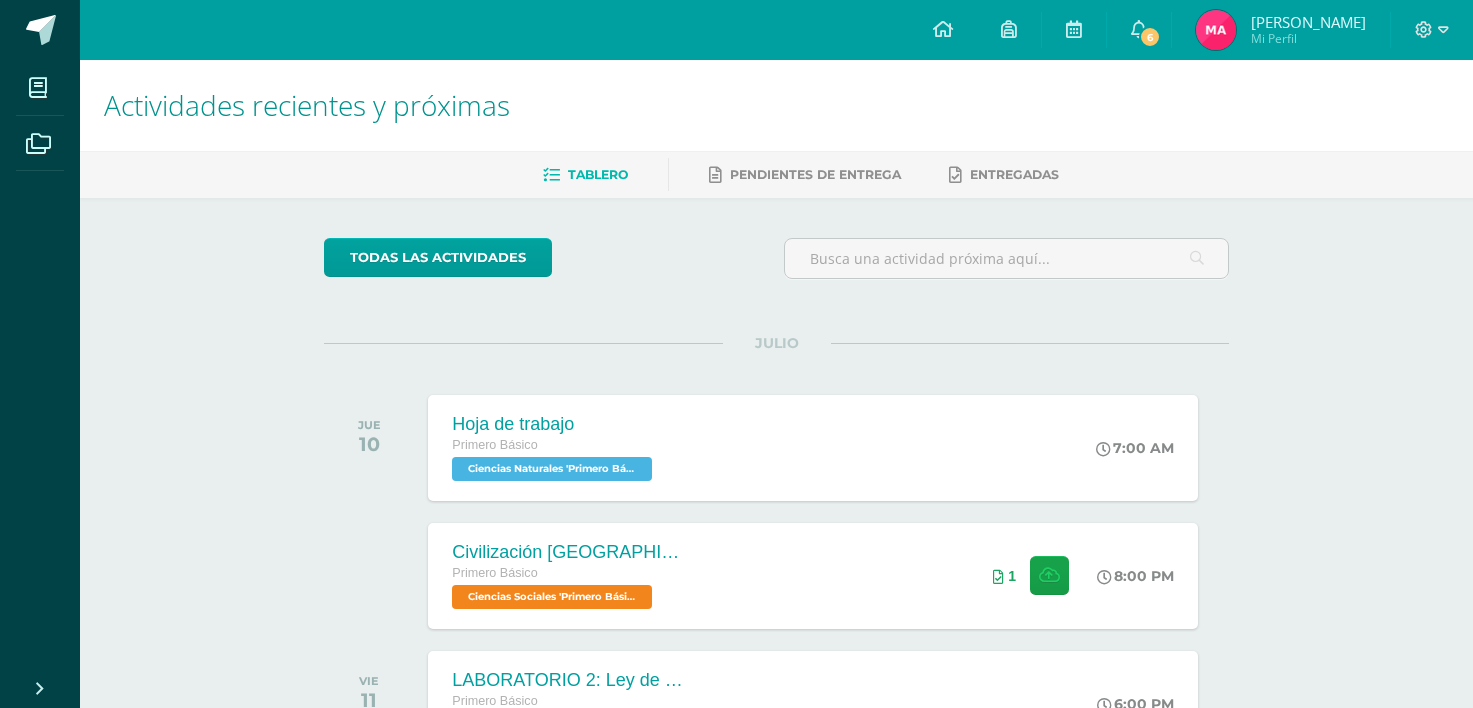 scroll, scrollTop: 0, scrollLeft: 0, axis: both 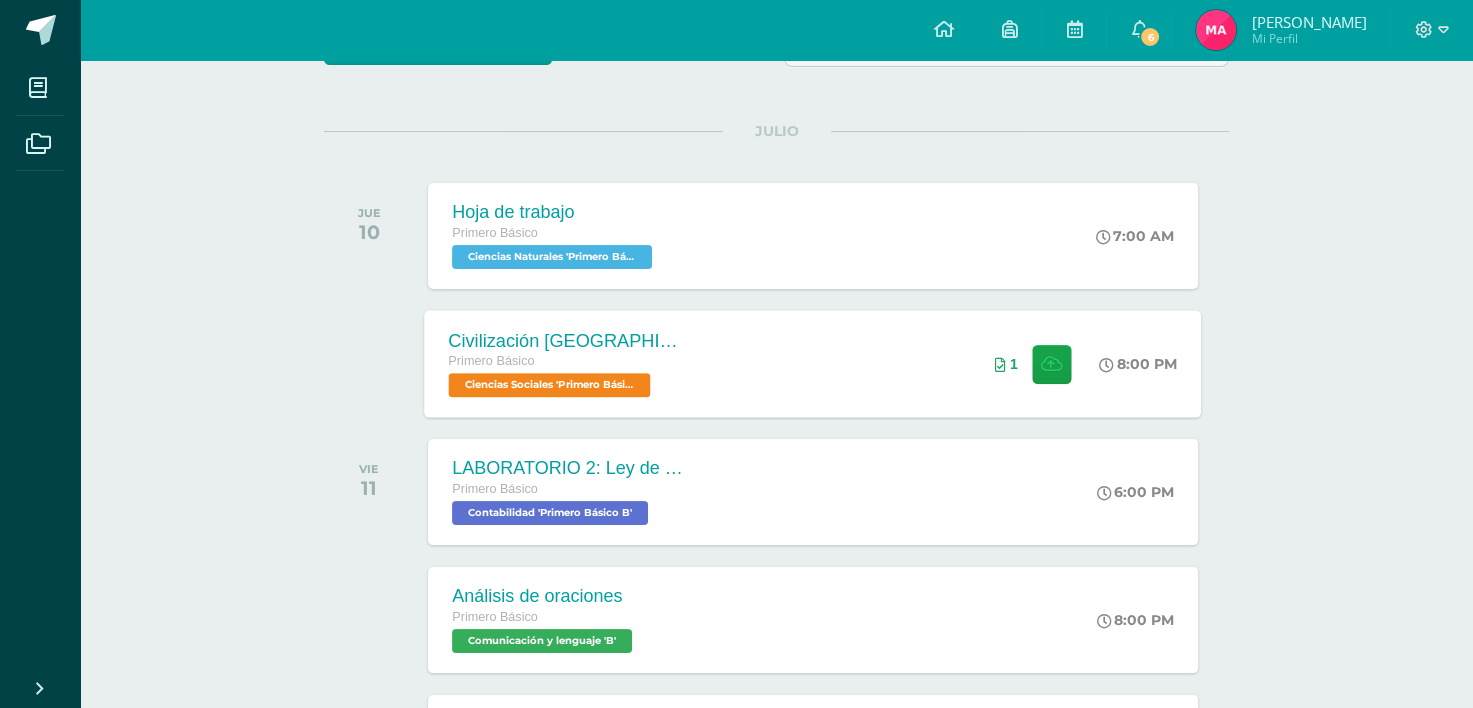 click on "Civilización China" at bounding box center (570, 340) 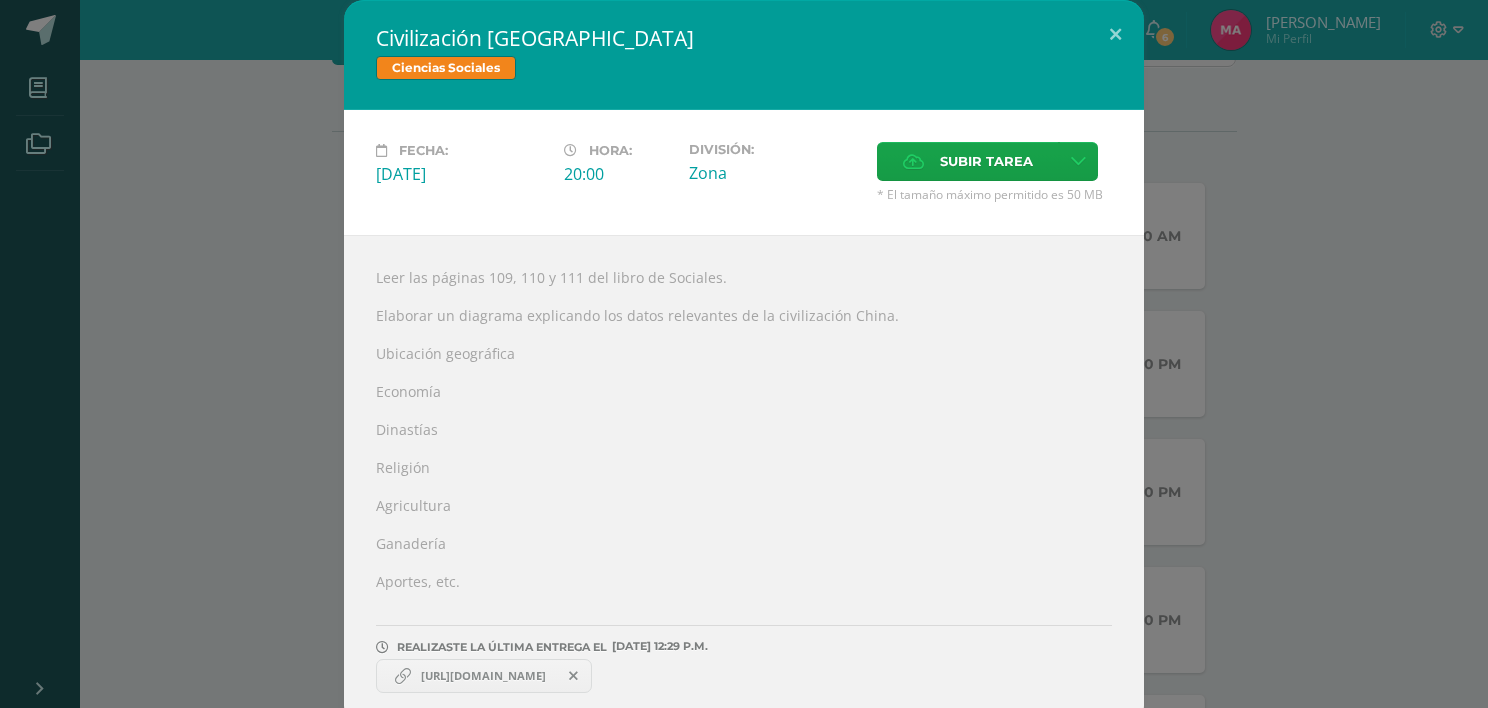 click at bounding box center [573, 676] 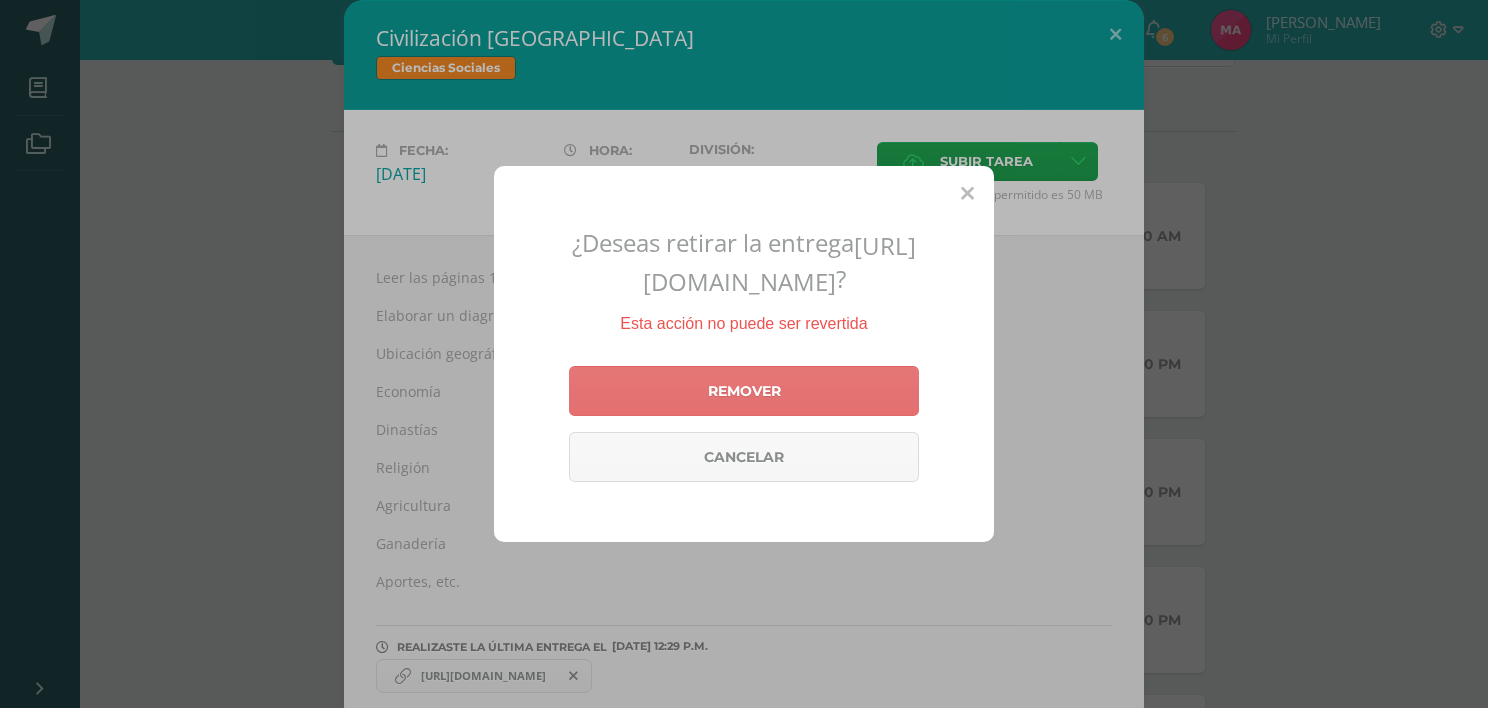 click on "Remover" at bounding box center [744, 391] 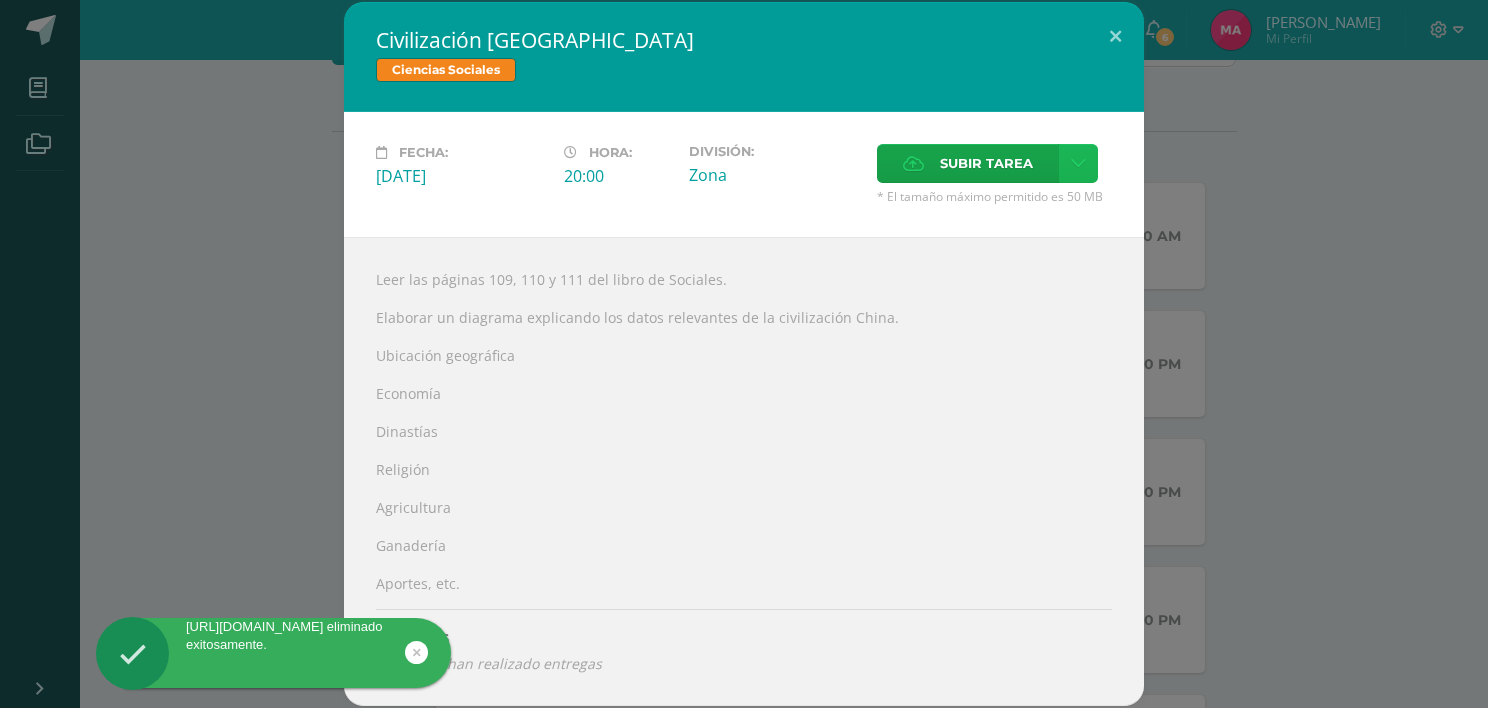 click at bounding box center (1078, 163) 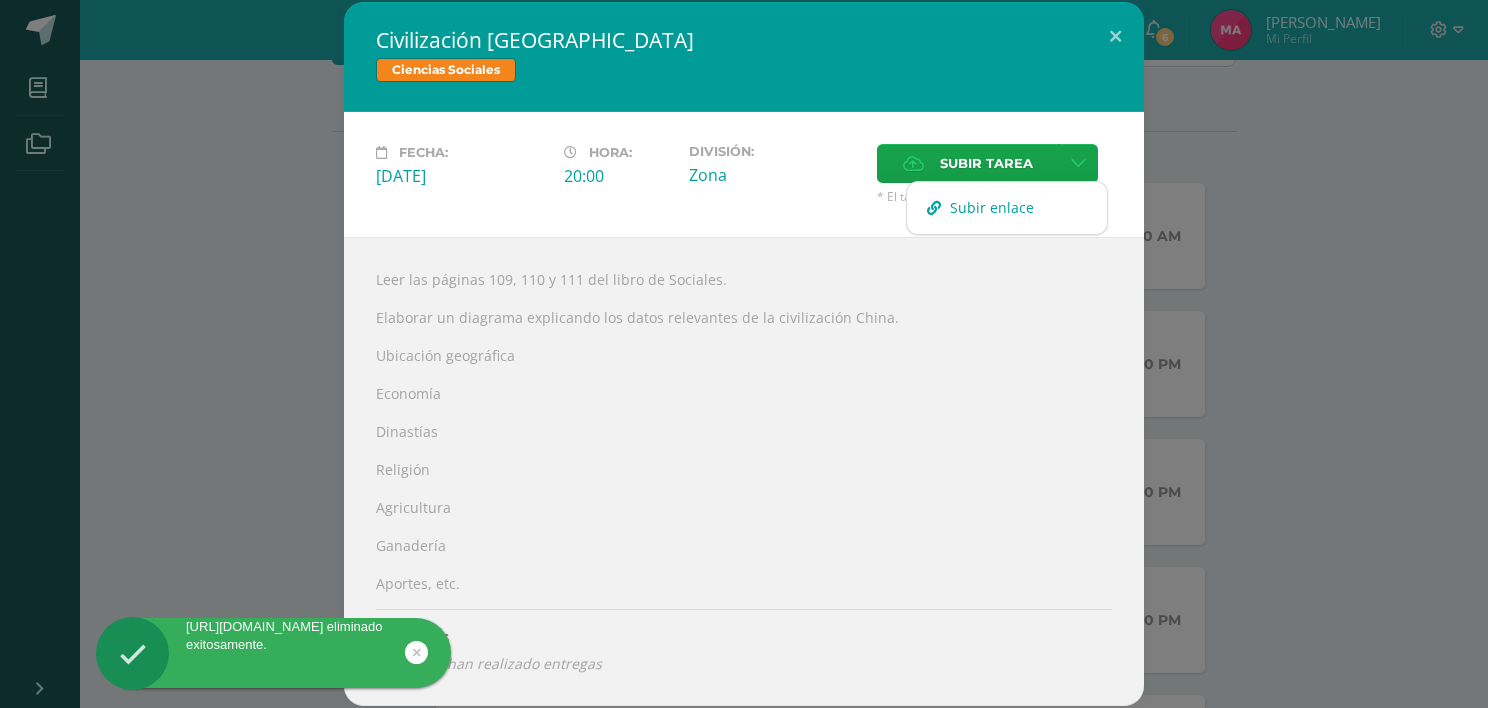 click on "Subir enlace" at bounding box center (992, 207) 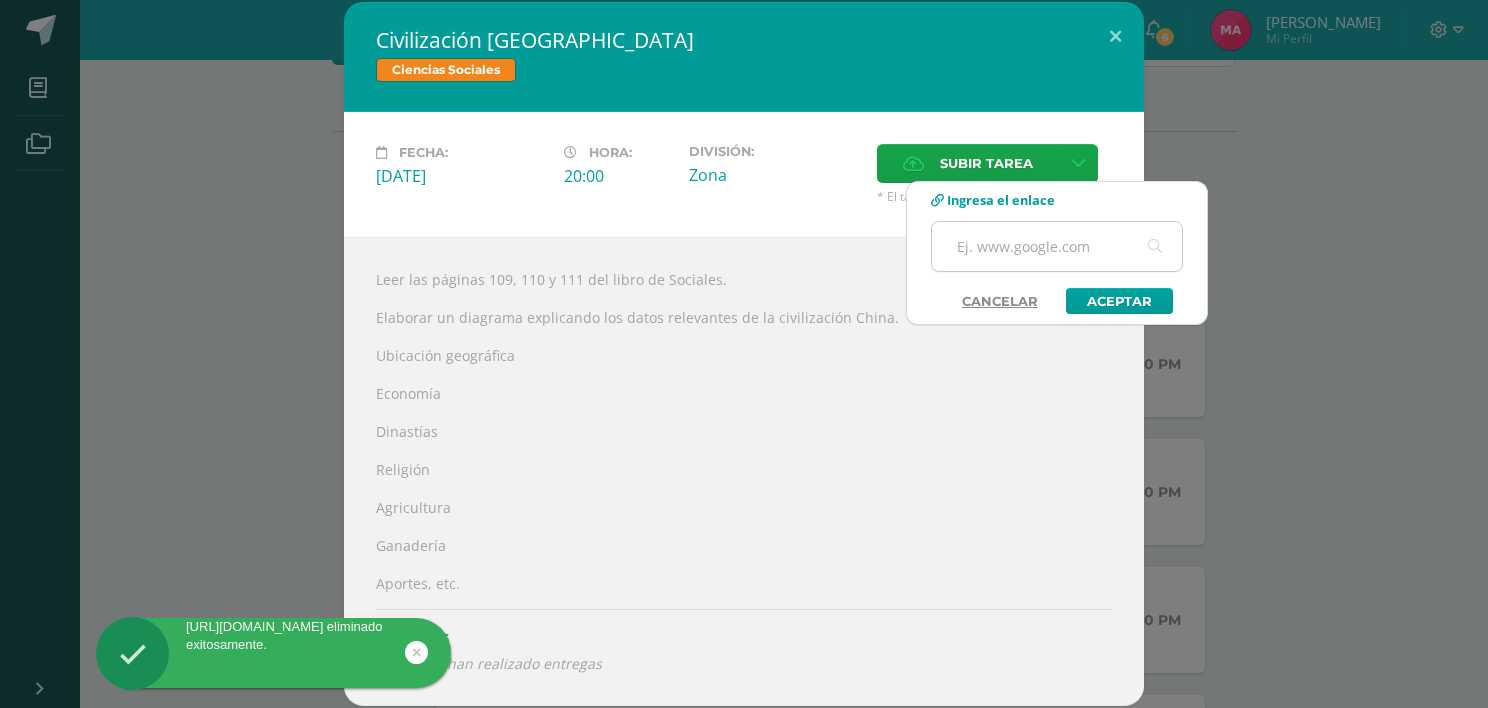 click at bounding box center [1057, 246] 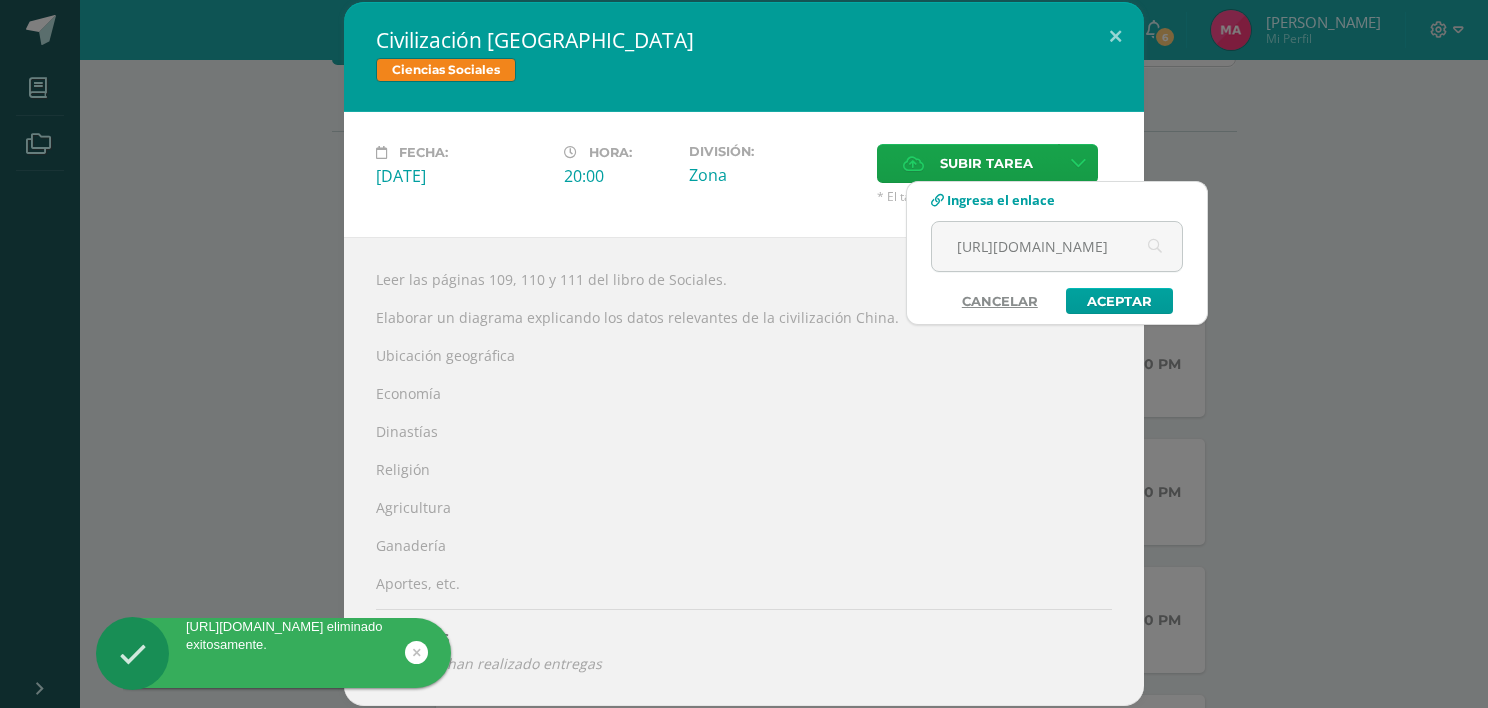 scroll, scrollTop: 0, scrollLeft: 1086, axis: horizontal 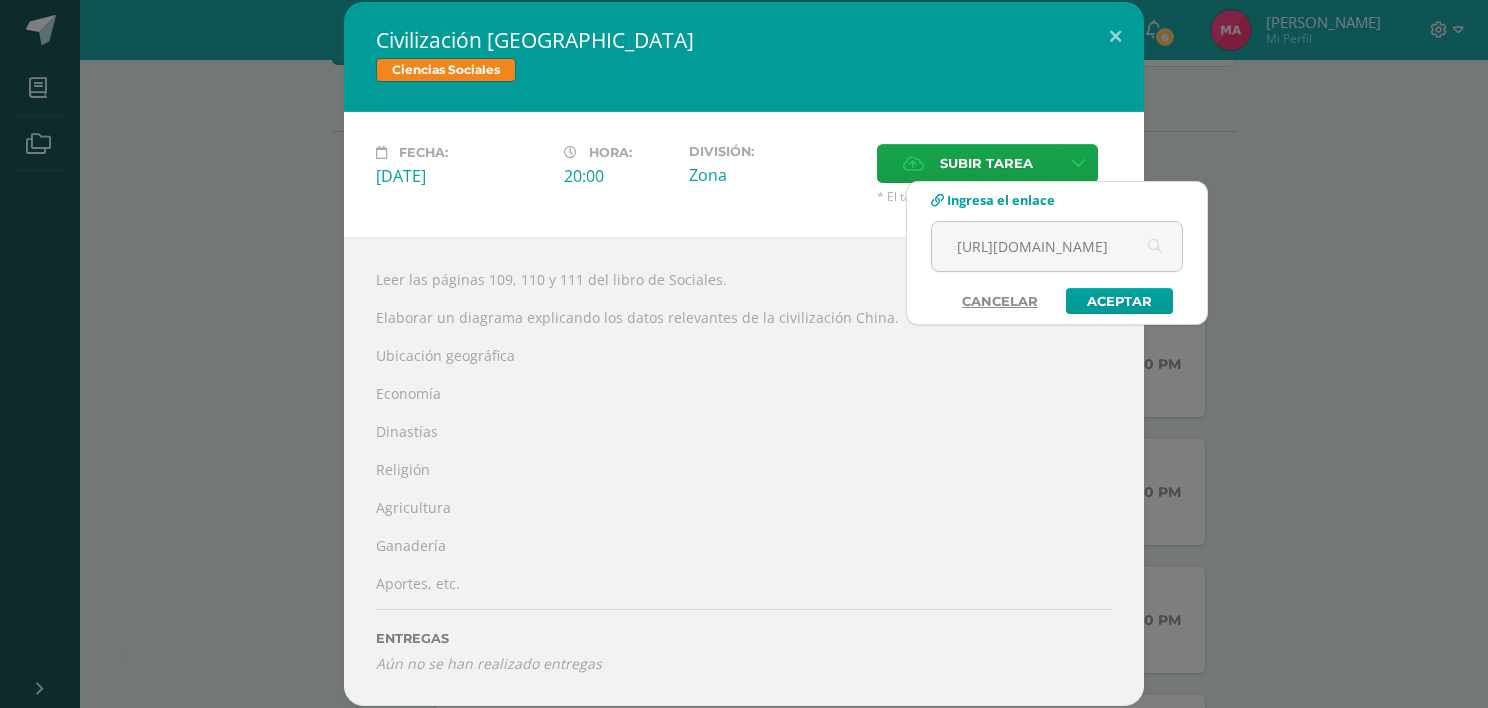 type on "https://www.canva.com/design/DAGsypB9O28/OCm_Akq6VYMAO4DpzeCMWQ/edit?utm_content=DAGsypB9O28&utm_campaign=designshare&utm_medium=link2&utm_source=sharebutton" 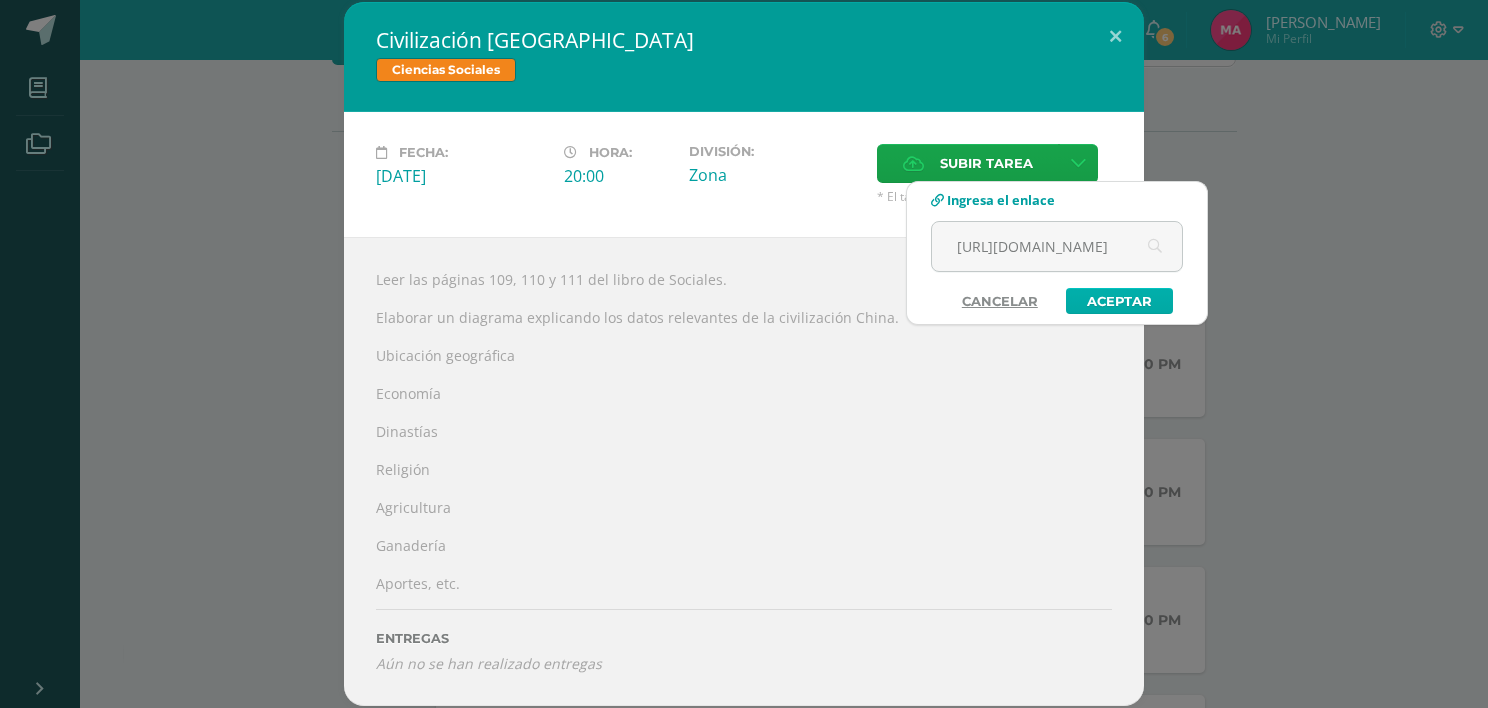 click on "https://www.canva.com/design/DAGsypB9O28/OCm_Akq6VYMAO4DpzeCMWQ/edit?utm_content=DAGsypB9O28&utm_campaign=designshare&utm_medium=link2&utm_source=sharebutton
Cancelar
Aceptar" at bounding box center (1057, 267) 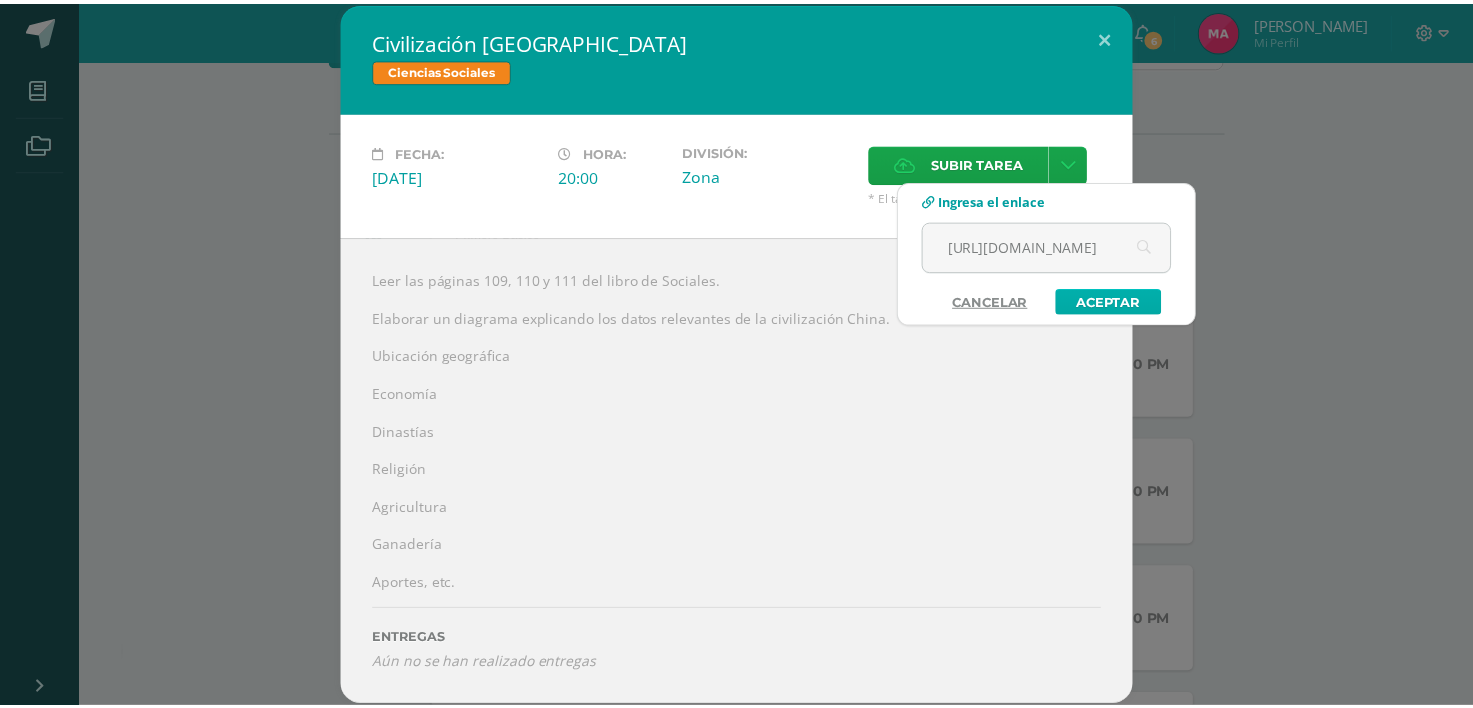 scroll, scrollTop: 0, scrollLeft: 0, axis: both 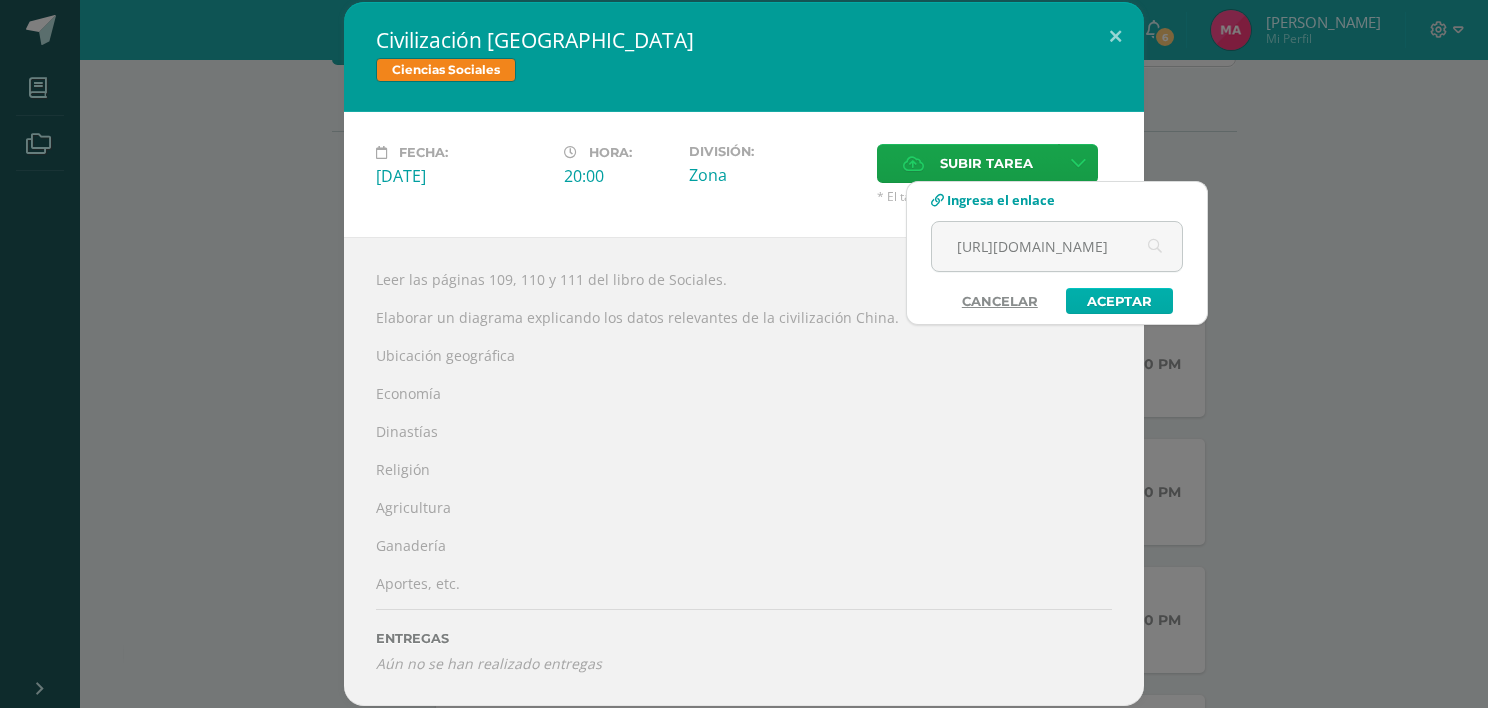 click on "Aceptar" at bounding box center [1119, 301] 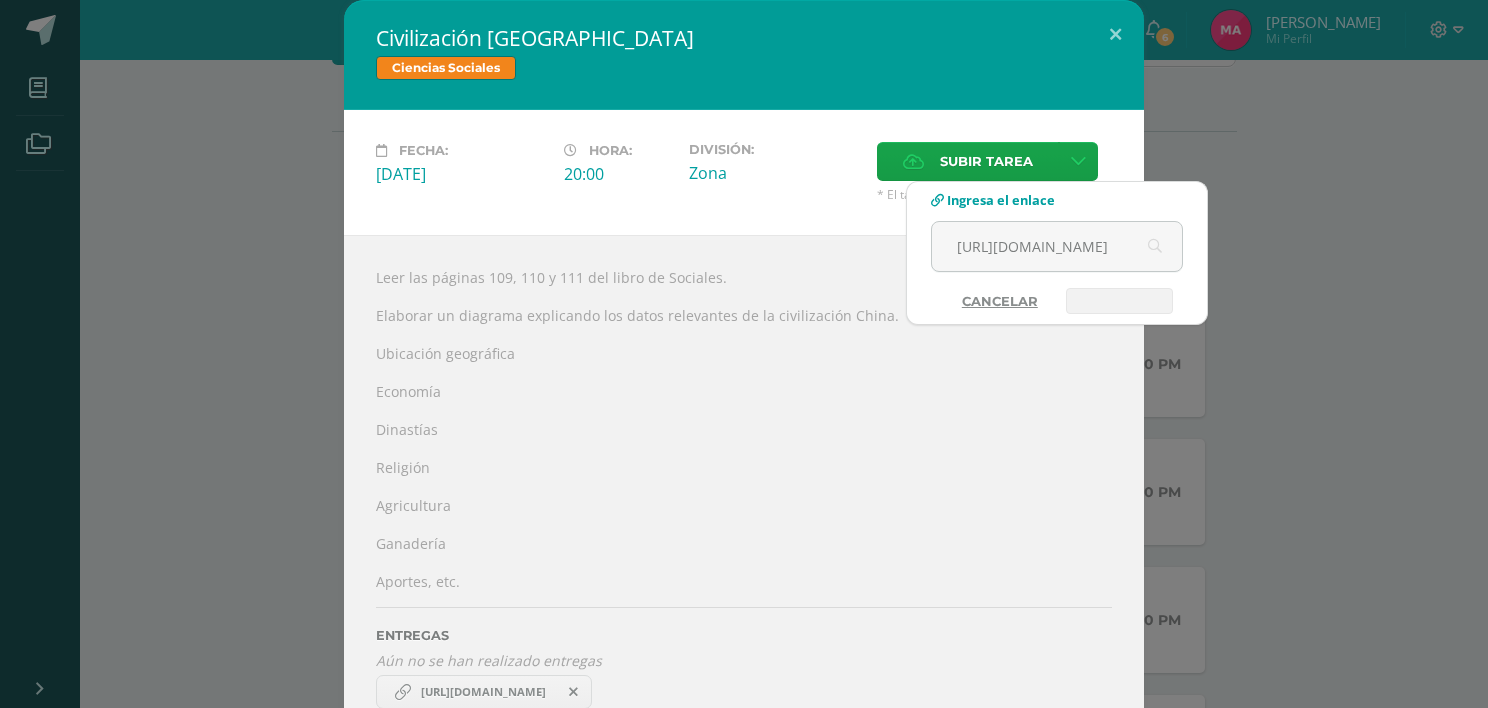 type 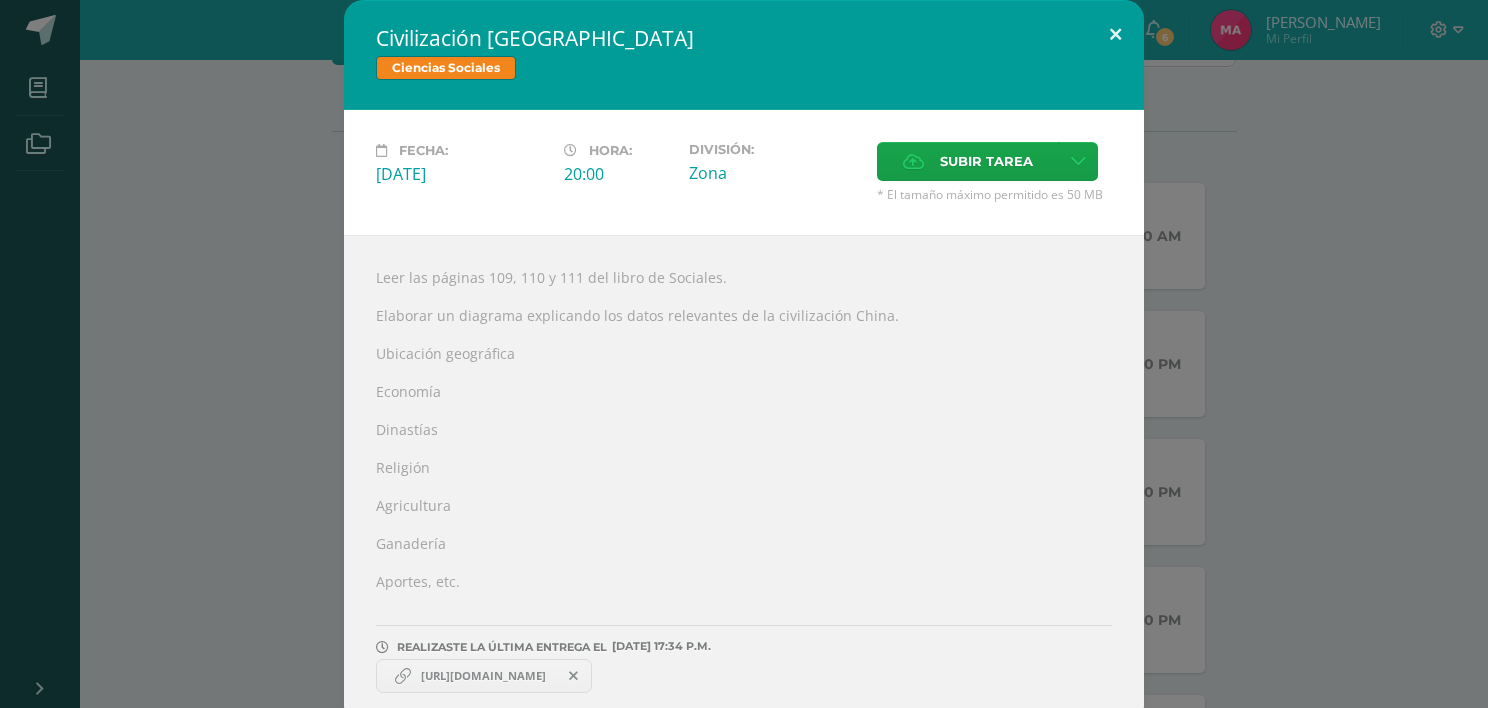 click at bounding box center (1115, 34) 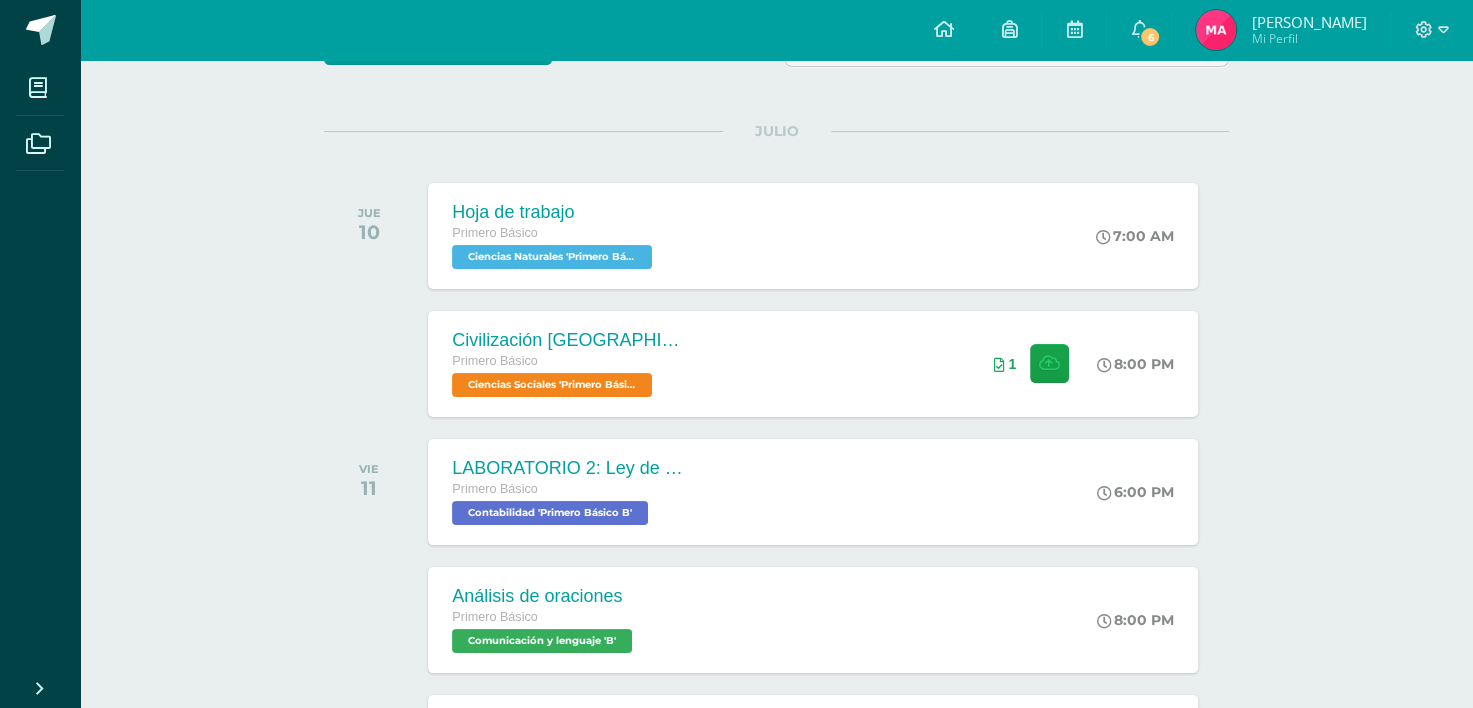 click on "Marjorie Daniela
Mi Perfil" at bounding box center (1281, 30) 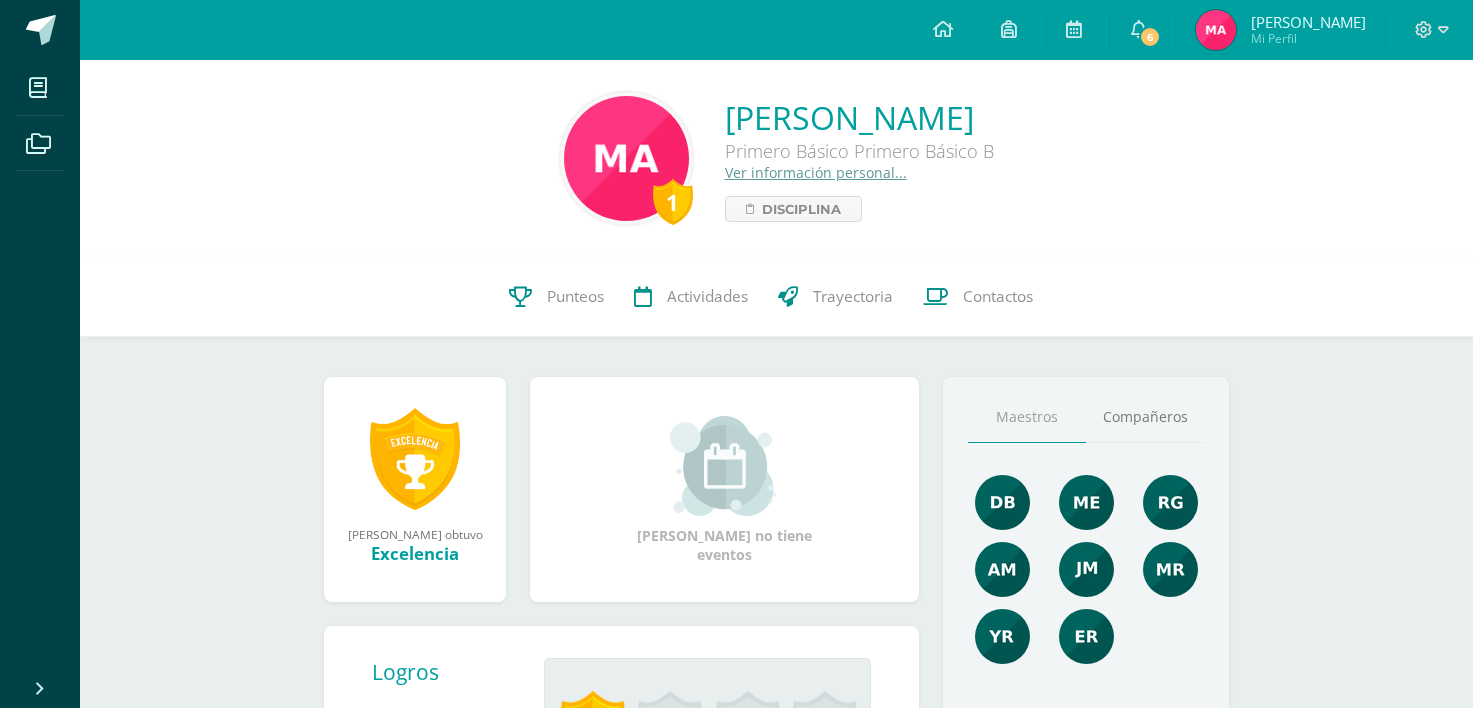 scroll, scrollTop: 0, scrollLeft: 0, axis: both 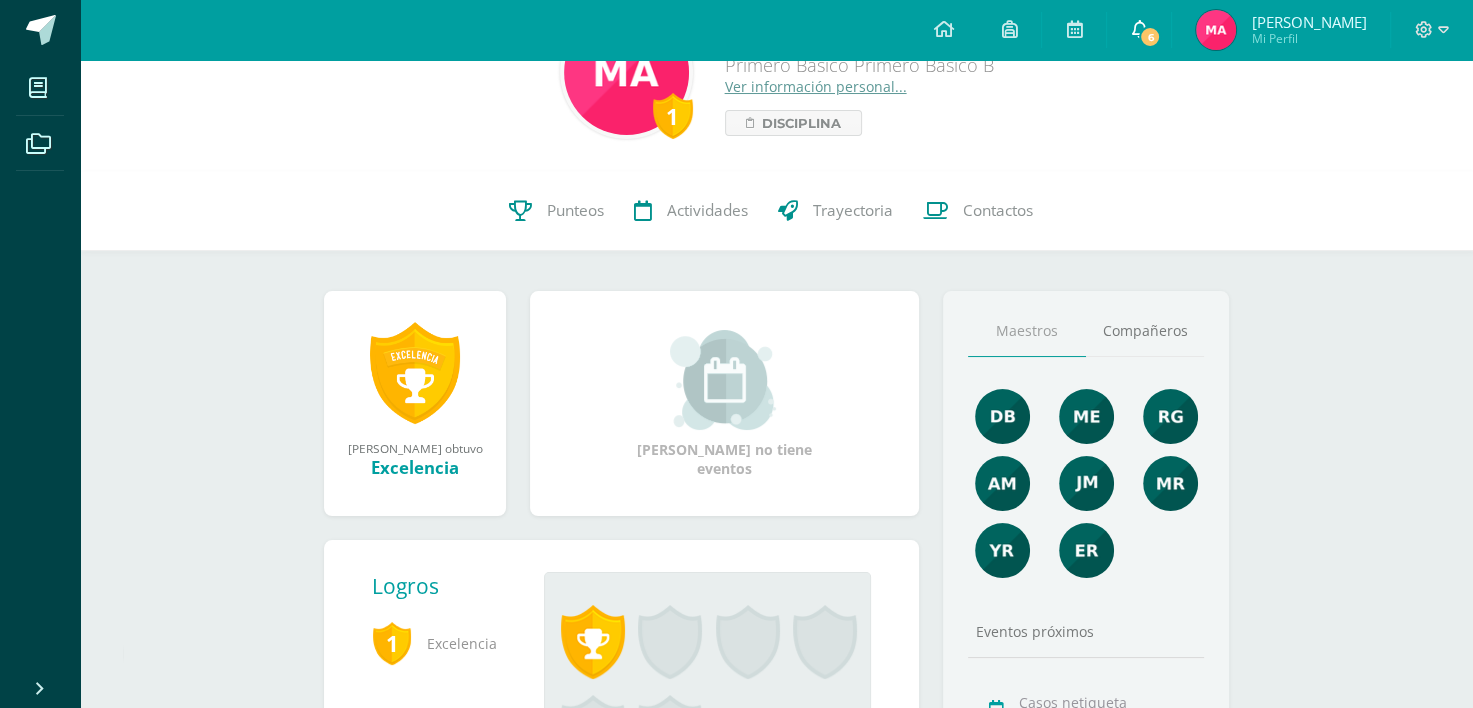 click at bounding box center [1139, 29] 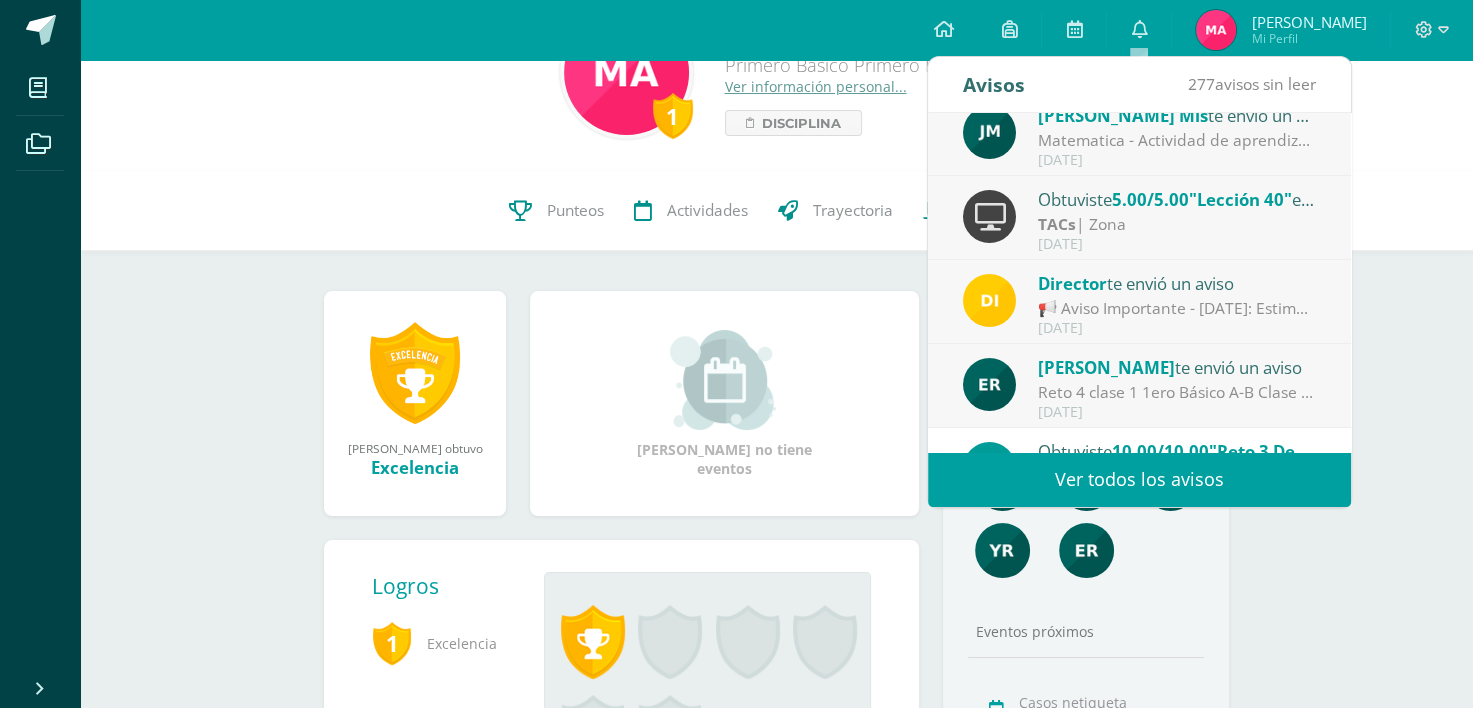 scroll, scrollTop: 192, scrollLeft: 0, axis: vertical 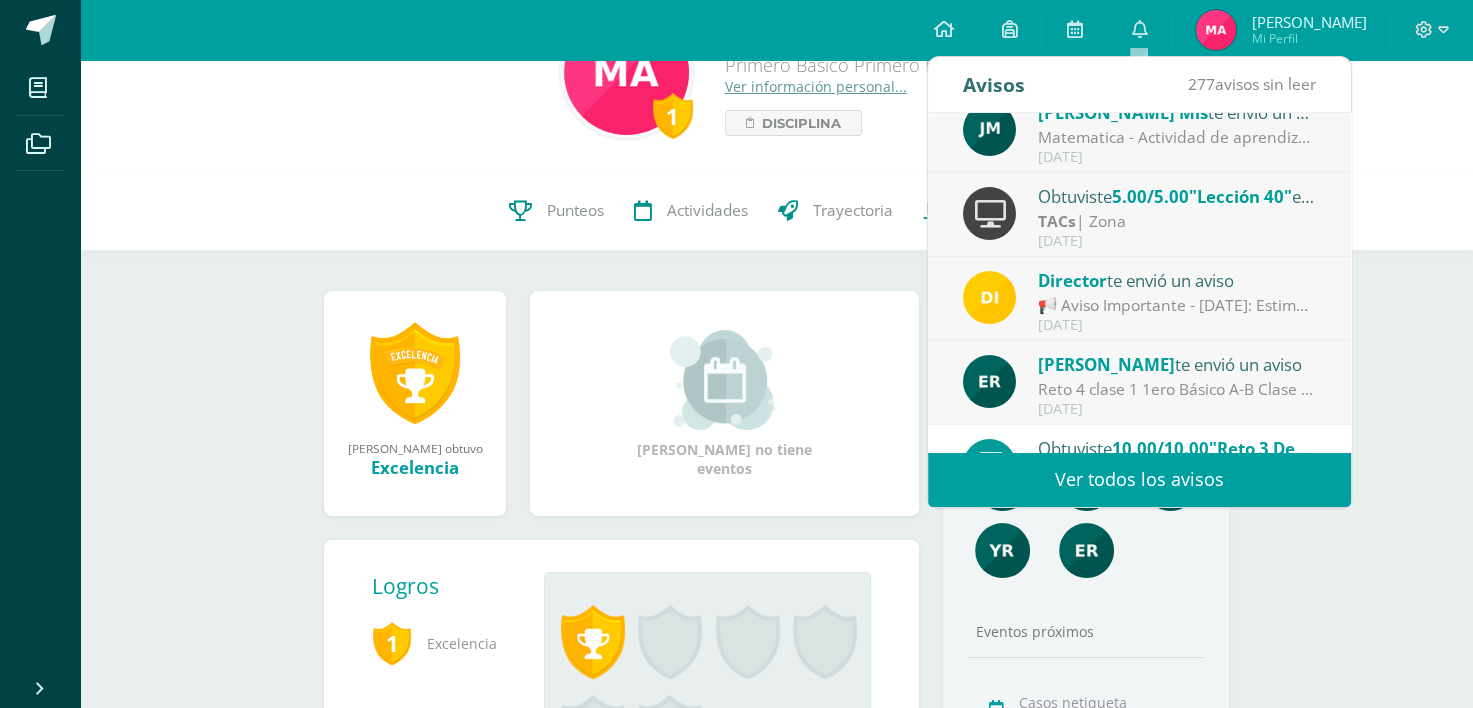 click on "Reto 4 clase 1 1ero  Básico A-B Clase virtual  Classroom [DATE]:
Estimados padres de familia y estudiantes espero que se encuentren bien.
Para los estudiantes que no se pudieron conectar a la clase virtual del día [PERSON_NAME][DATE] pueden encontrar en classroom la actividad realizada en clase virtual Reto 4 clase 1
Atentamente,
Miss [PERSON_NAME]" at bounding box center (1177, 389) 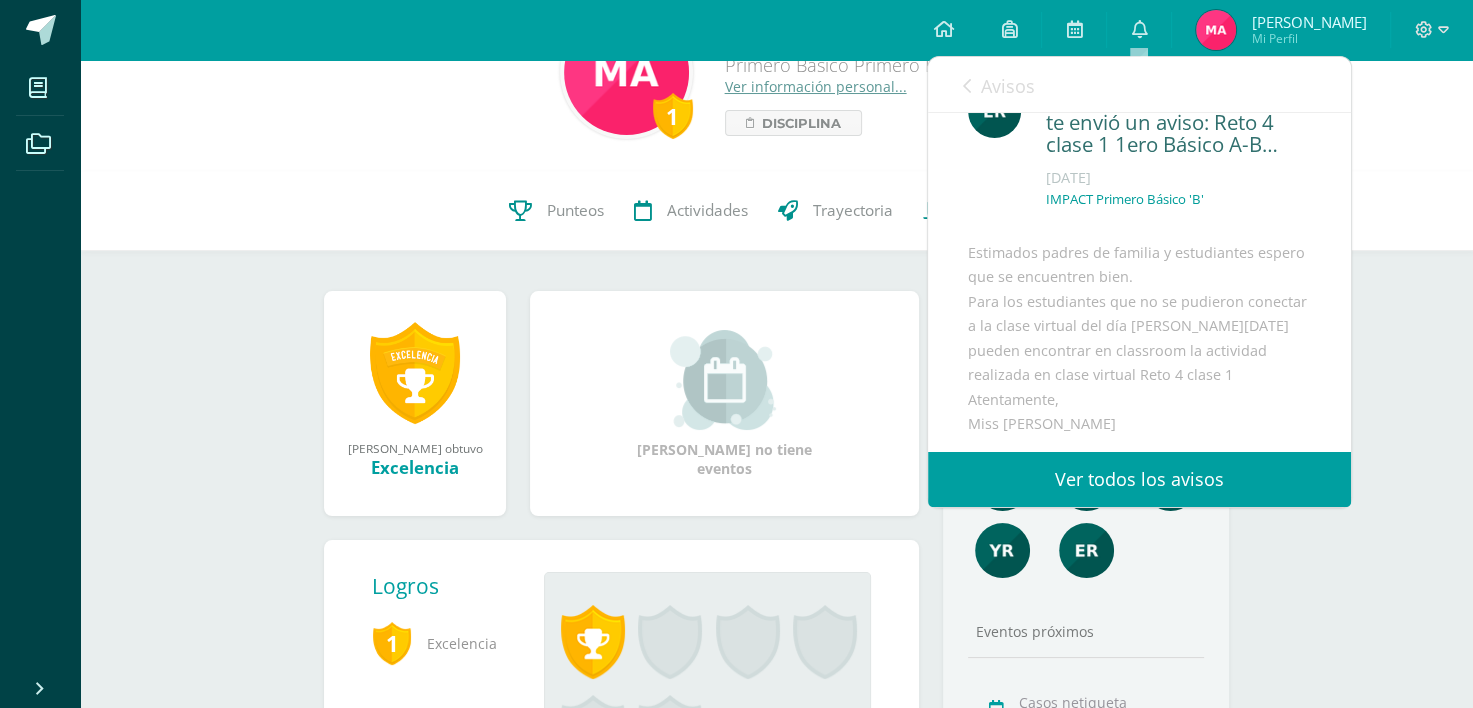 scroll, scrollTop: 88, scrollLeft: 0, axis: vertical 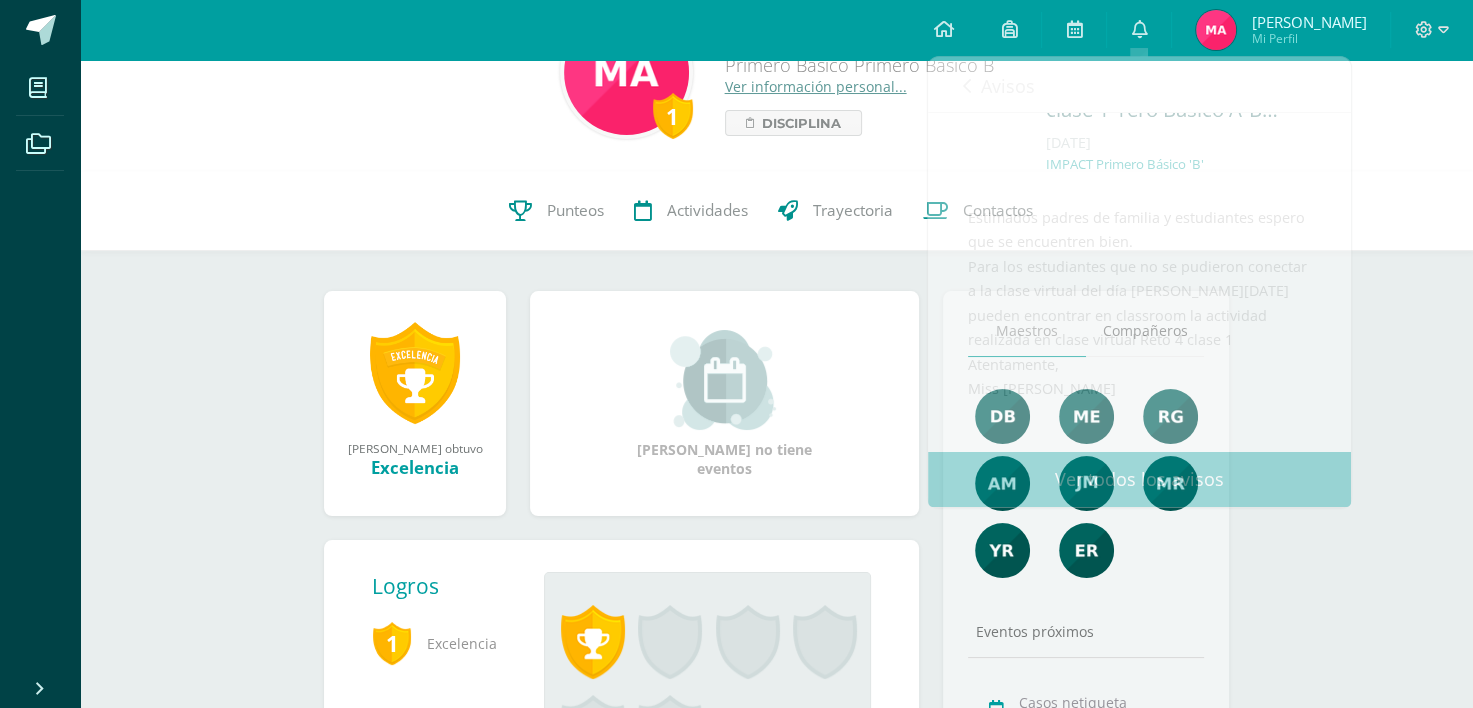 click on "Marjorie Daniela no tiene eventos" at bounding box center (724, 403) 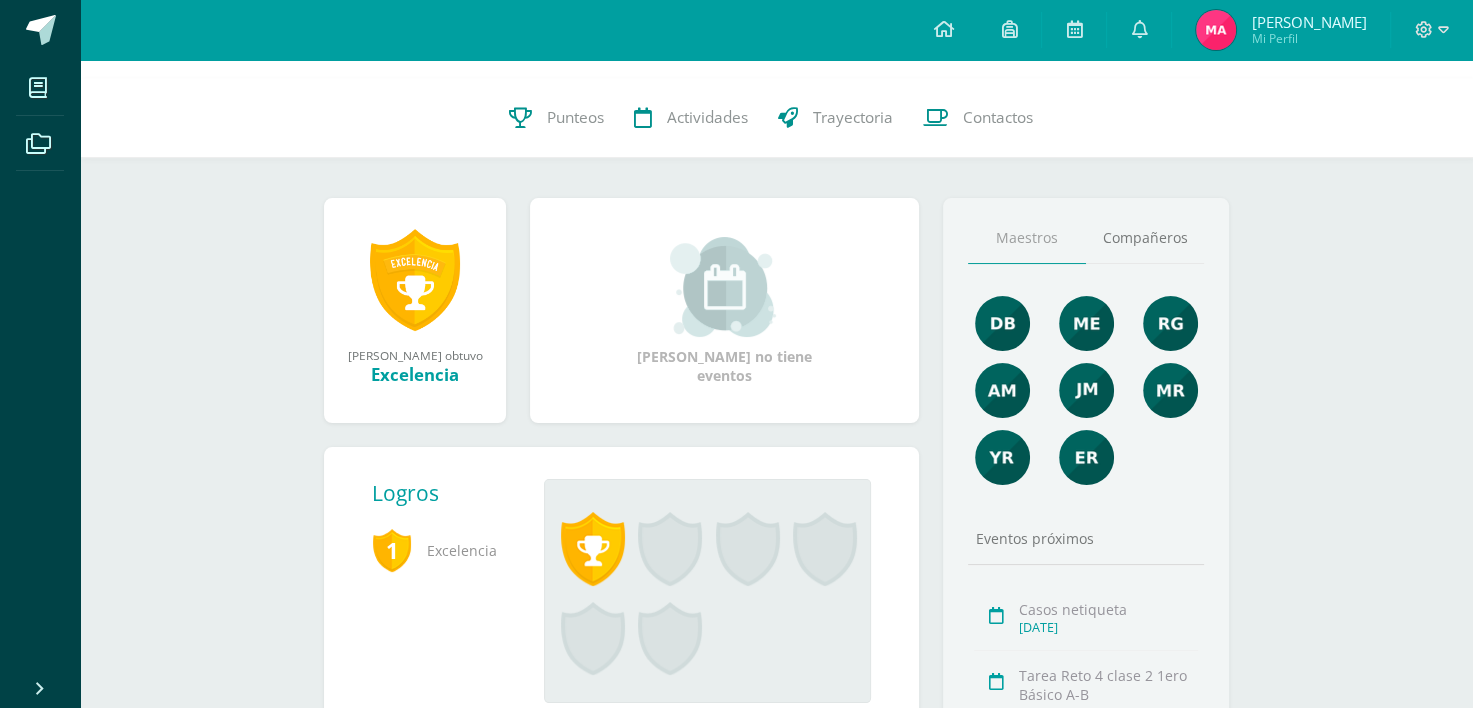scroll, scrollTop: 22, scrollLeft: 0, axis: vertical 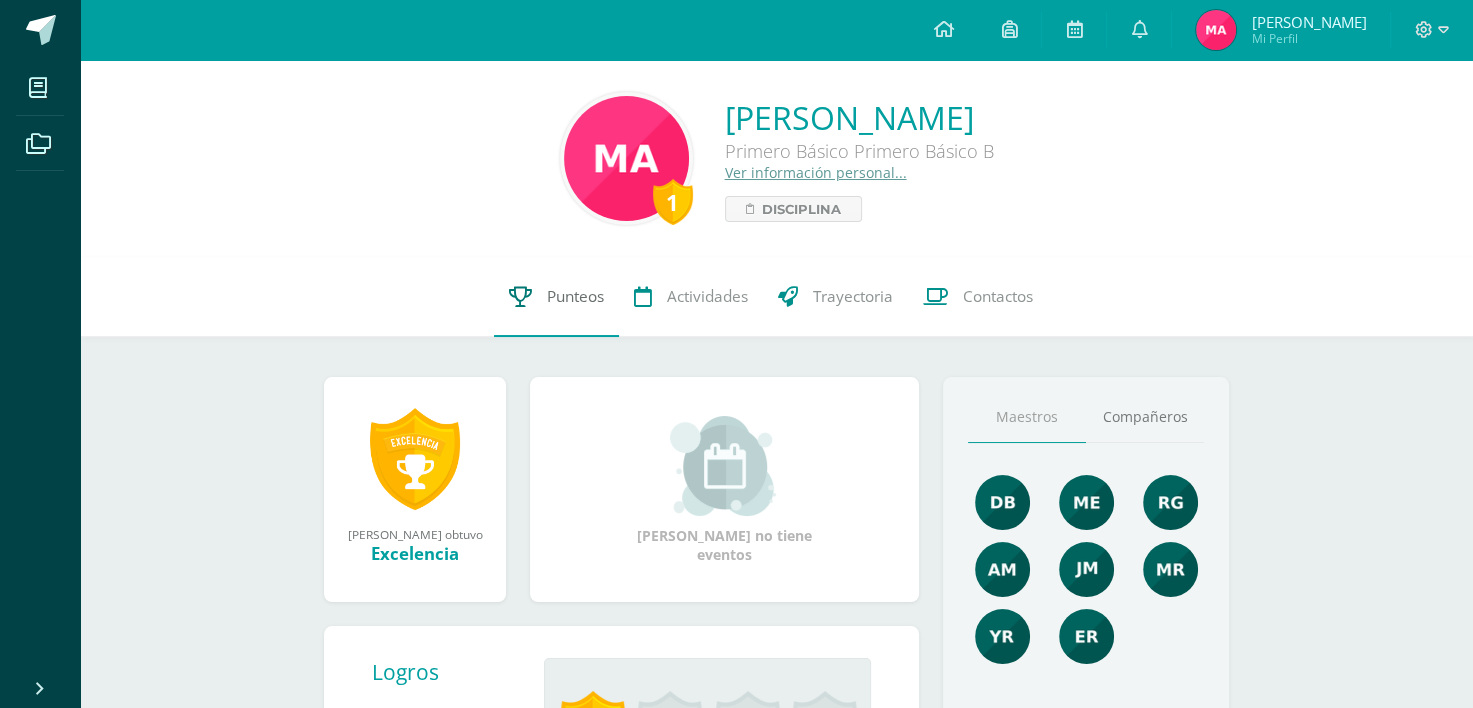 click on "Punteos" at bounding box center [556, 297] 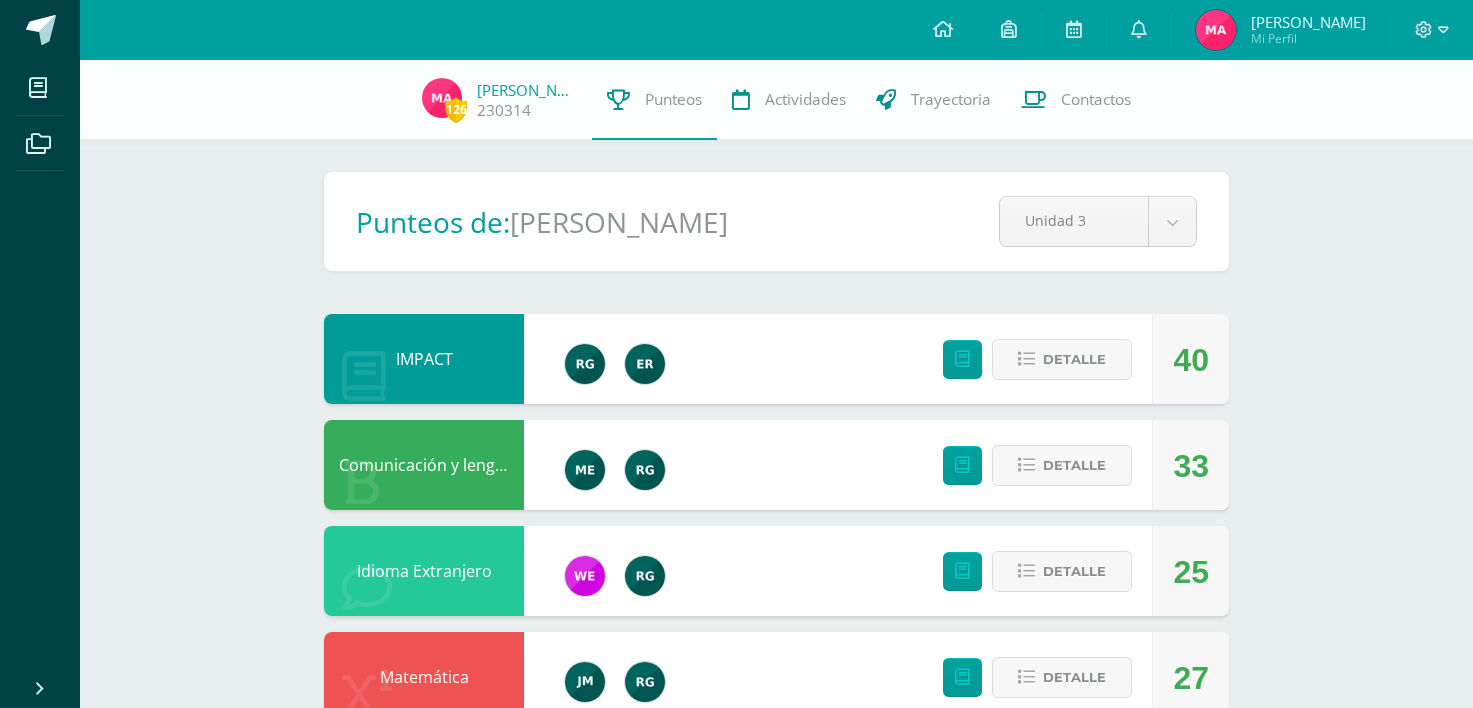 scroll, scrollTop: 0, scrollLeft: 0, axis: both 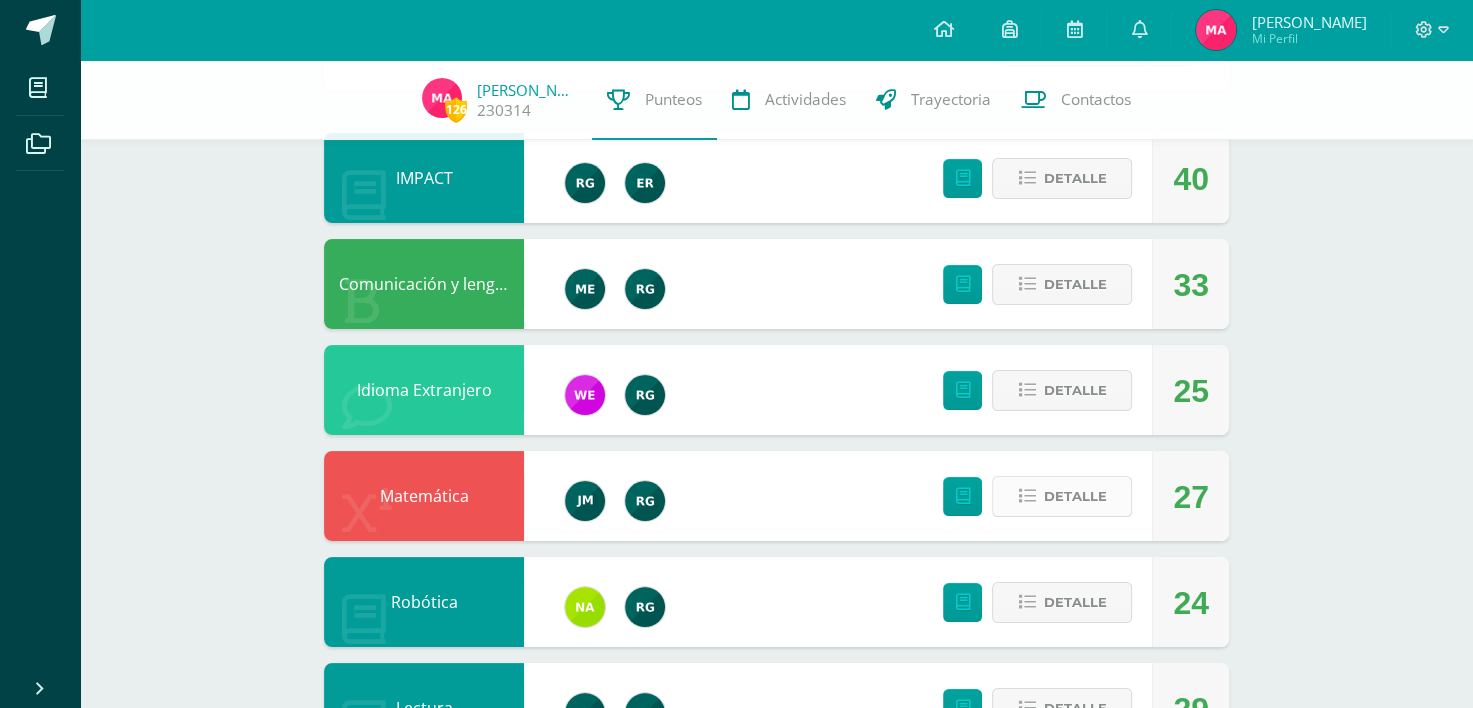 click at bounding box center [1026, 496] 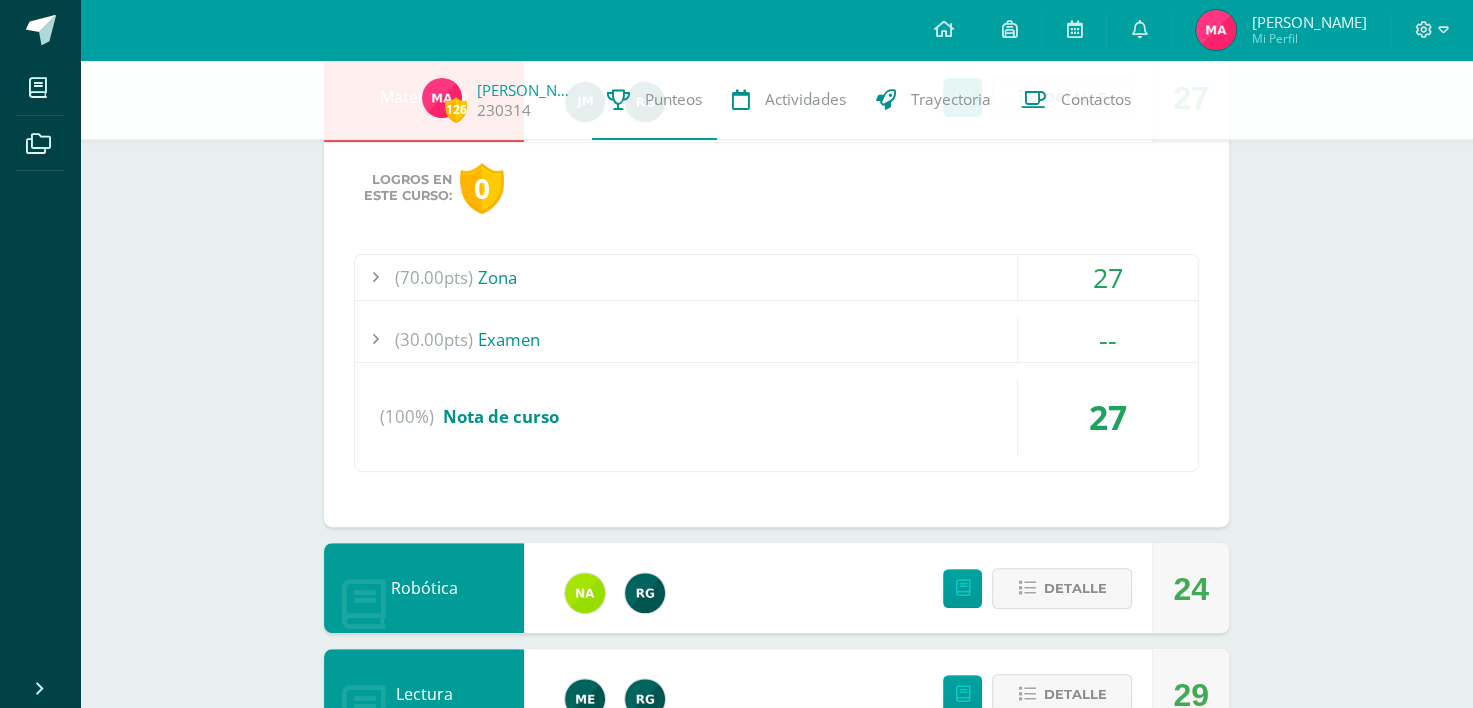 scroll, scrollTop: 575, scrollLeft: 0, axis: vertical 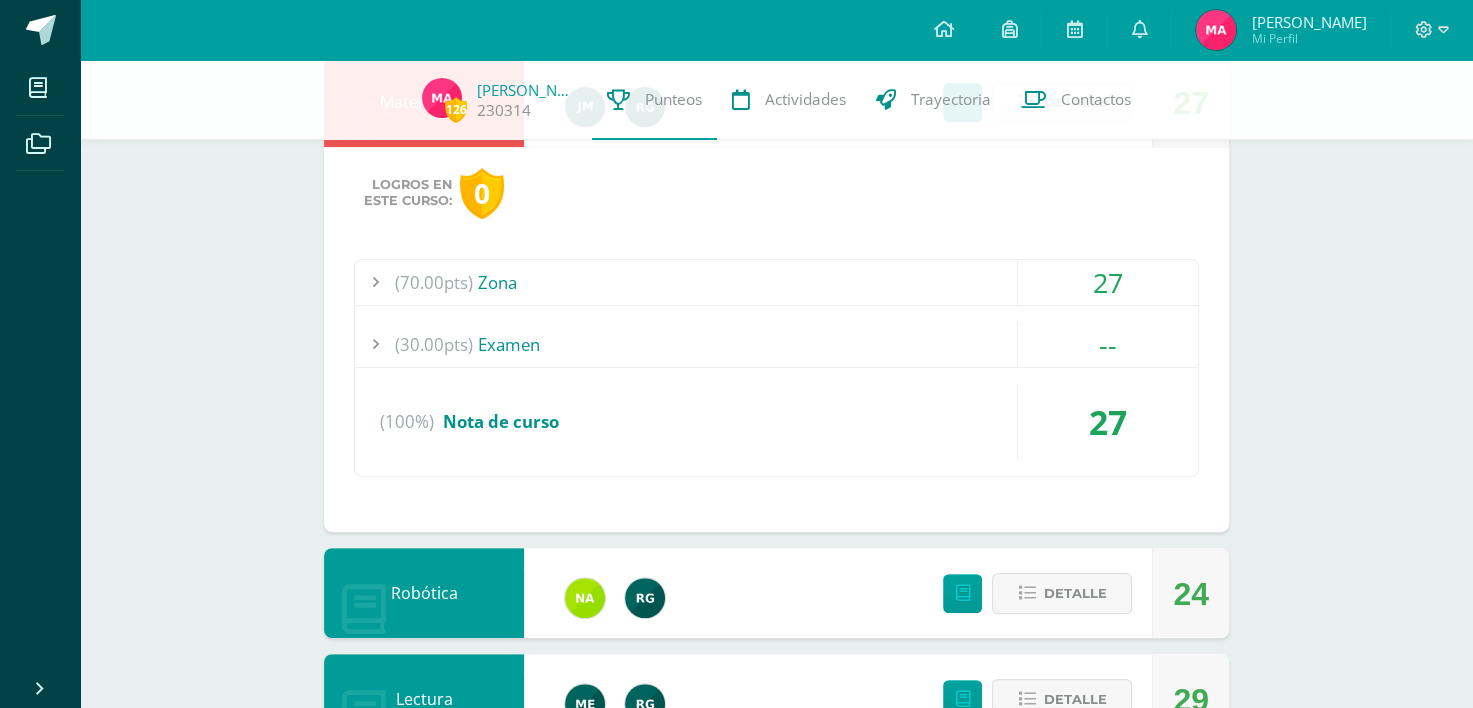 click on "(70.00pts)
Zona
27
(10.0pts)  1. Laboratorio No.1 - Introducción al  álgebra
5
(5.0pts)" at bounding box center (776, 368) 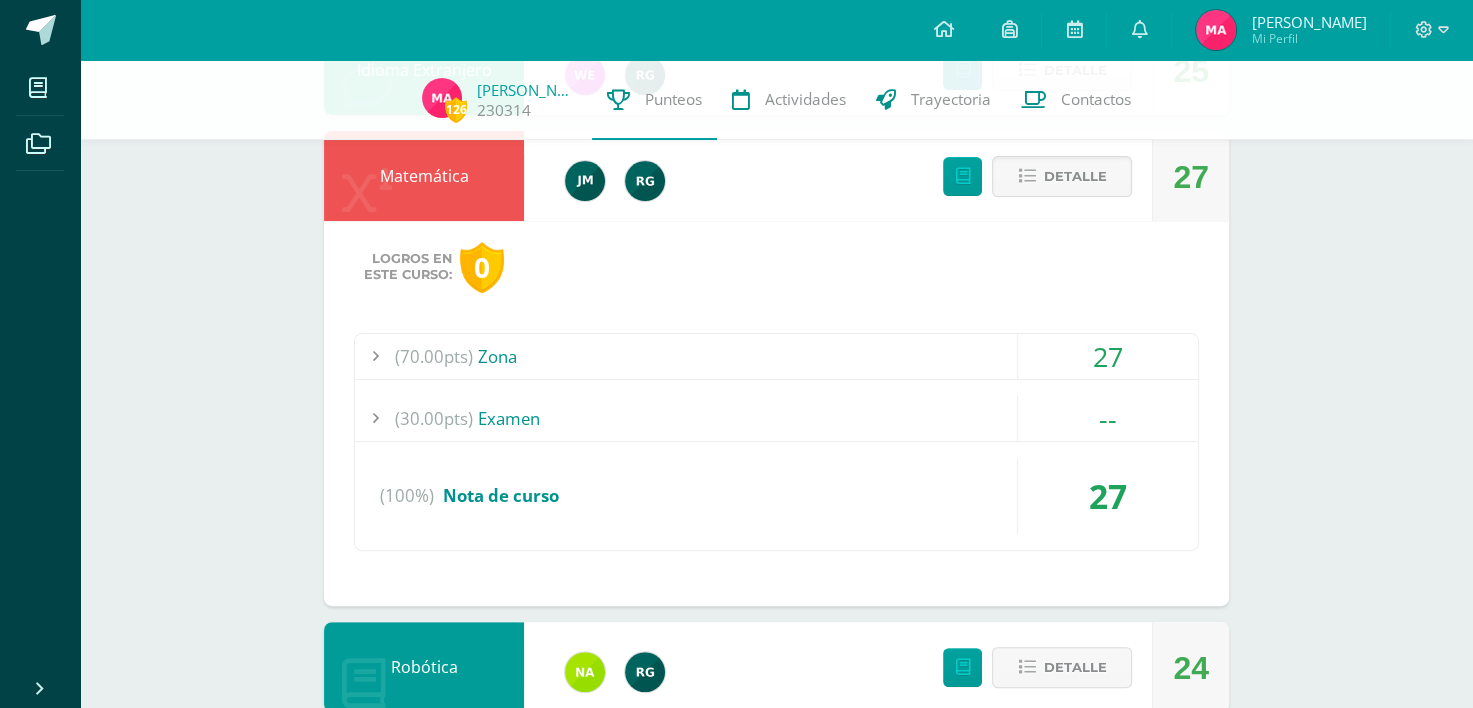 scroll, scrollTop: 486, scrollLeft: 0, axis: vertical 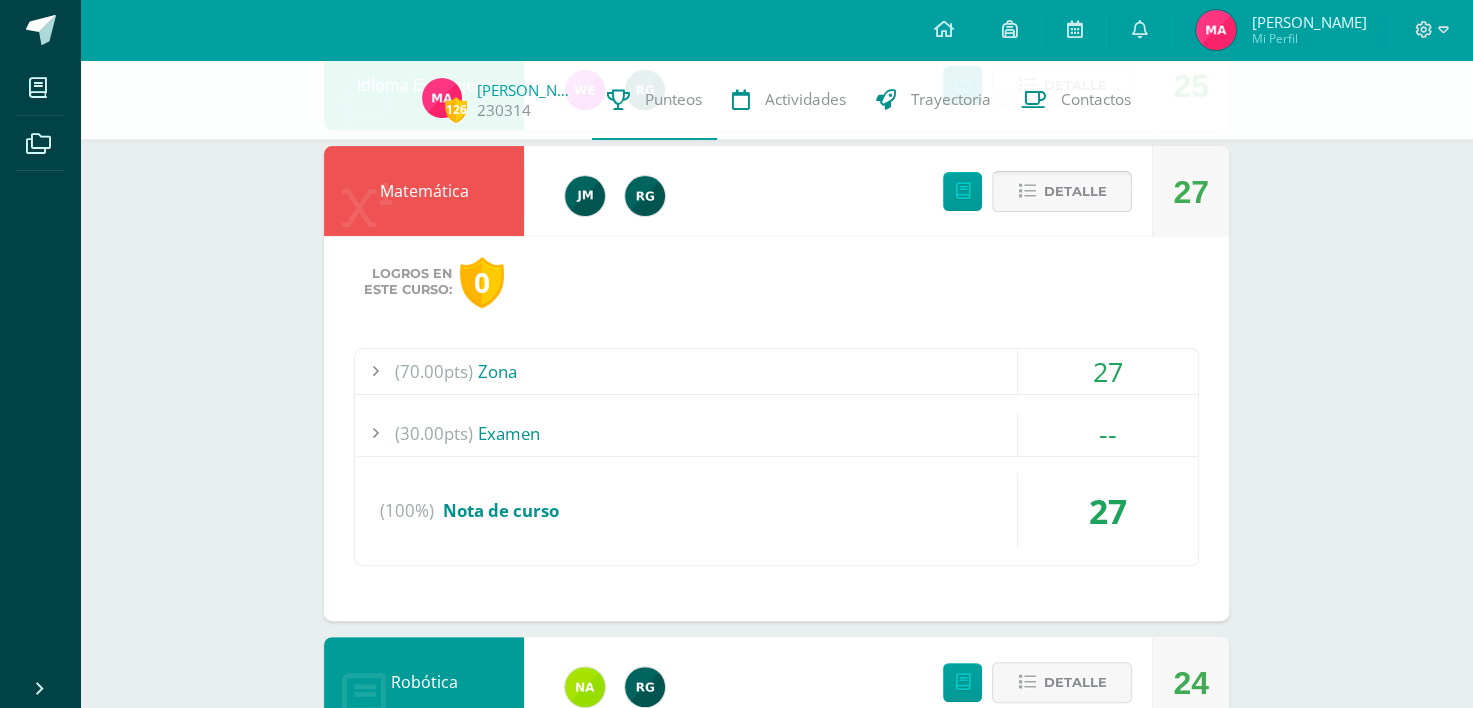 click on "Detalle" at bounding box center [1062, 191] 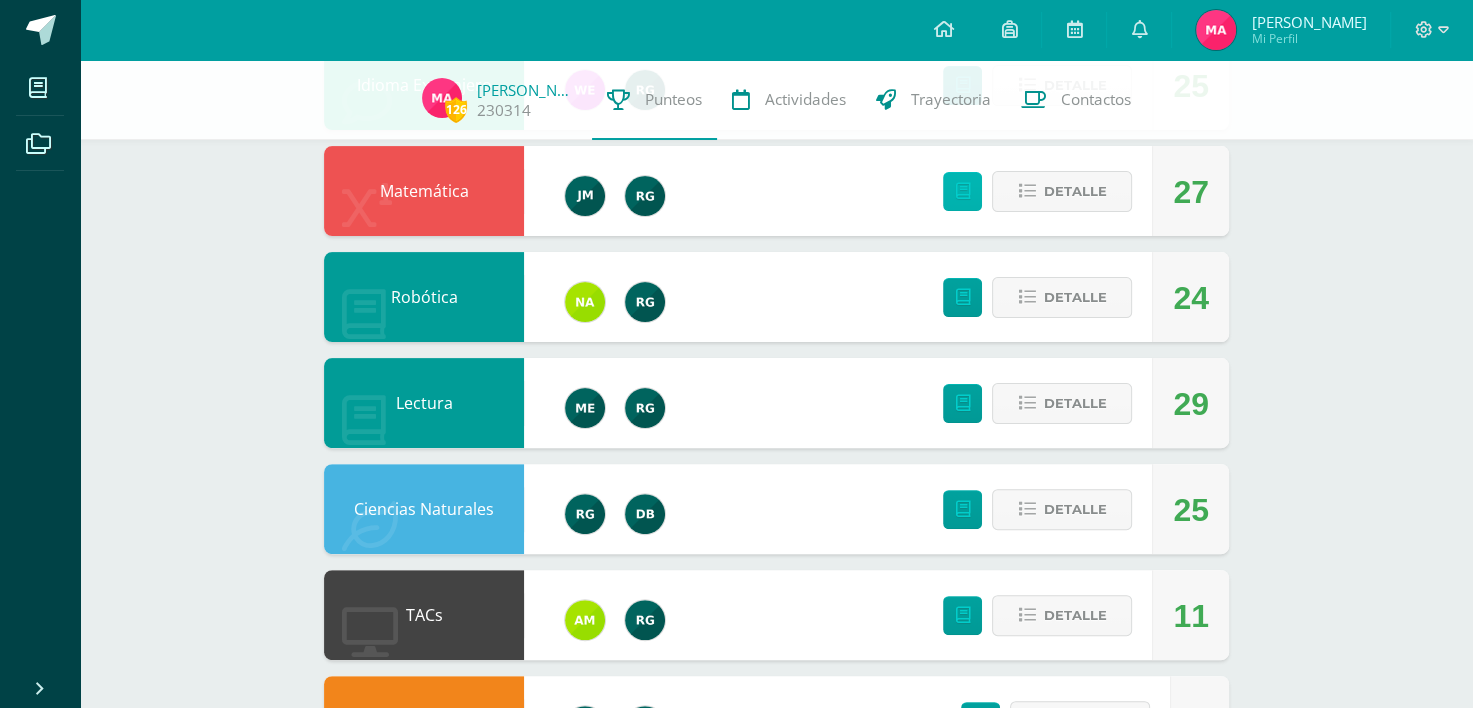 click at bounding box center [962, 191] 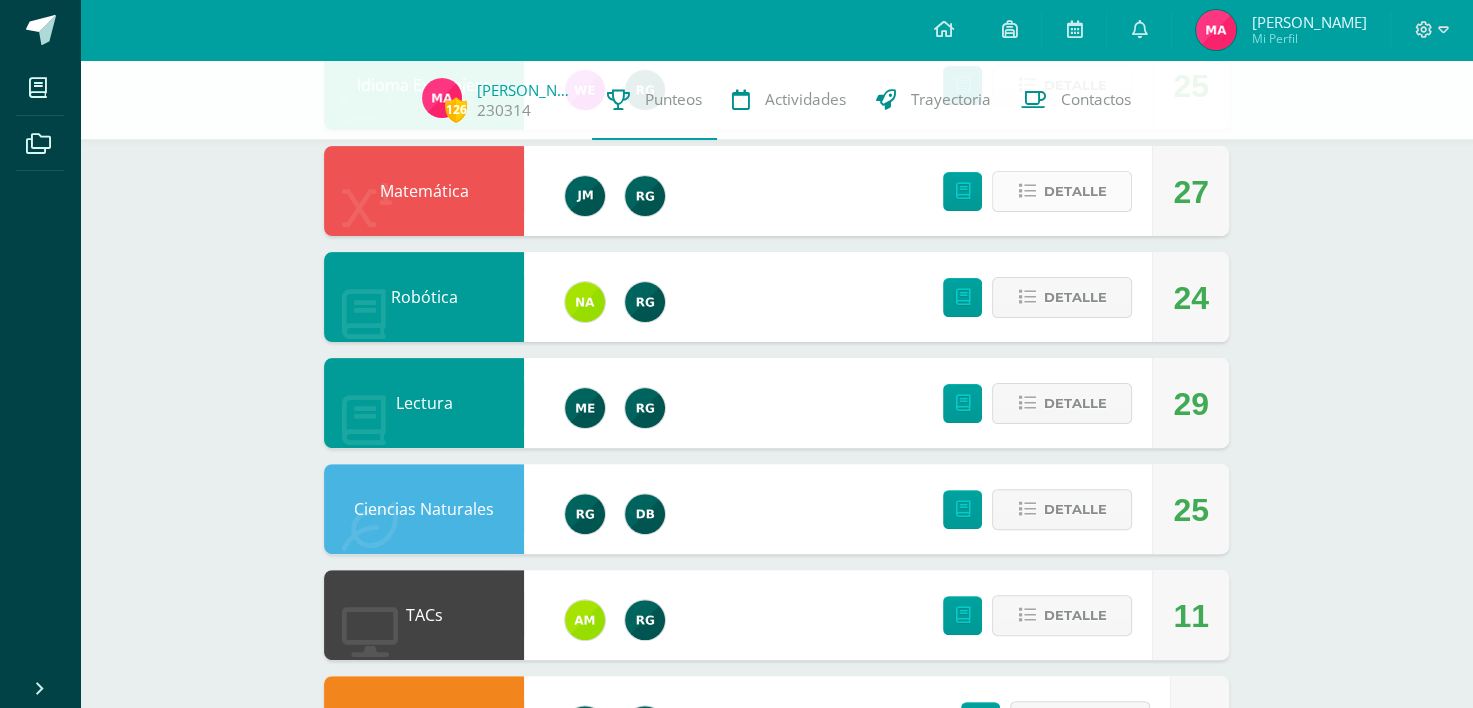 click on "Detalle" at bounding box center [1074, 191] 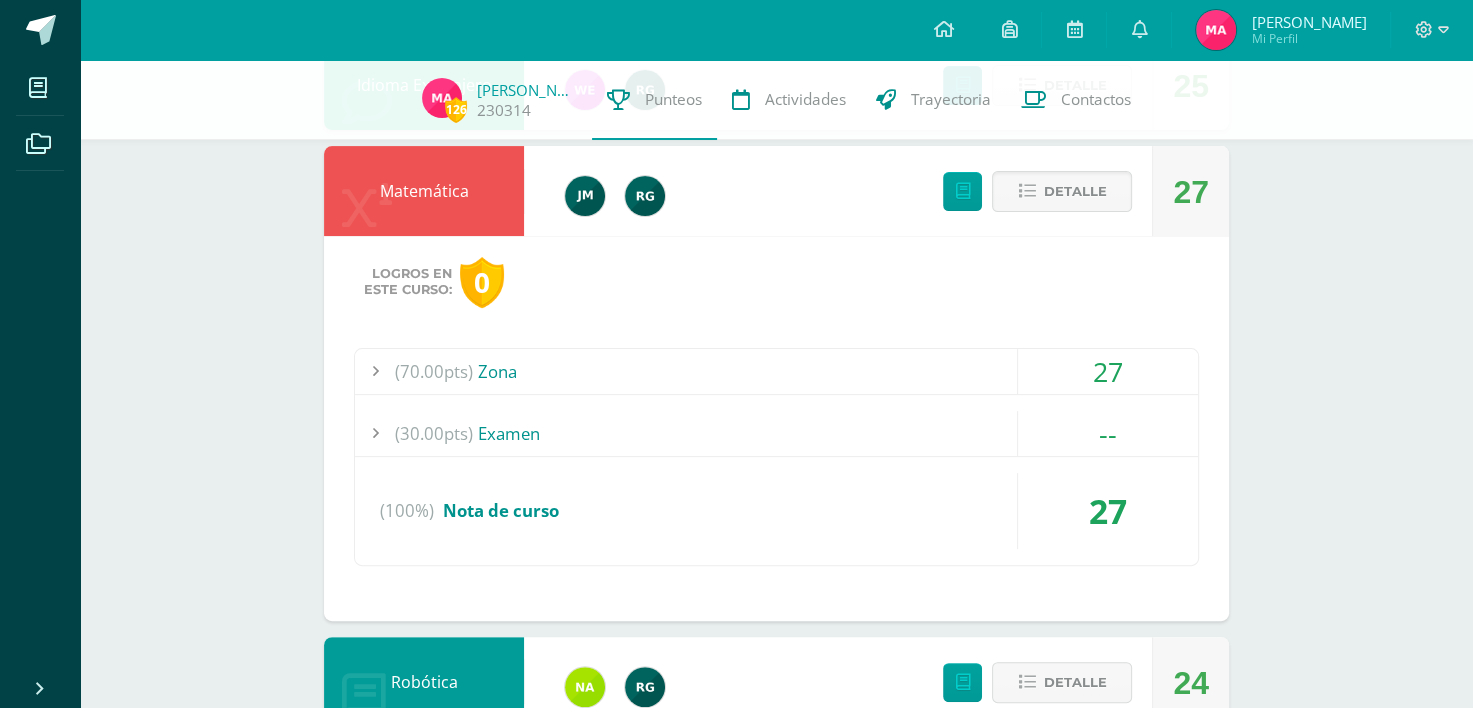 click on "(70.00pts)
Zona" at bounding box center (776, 371) 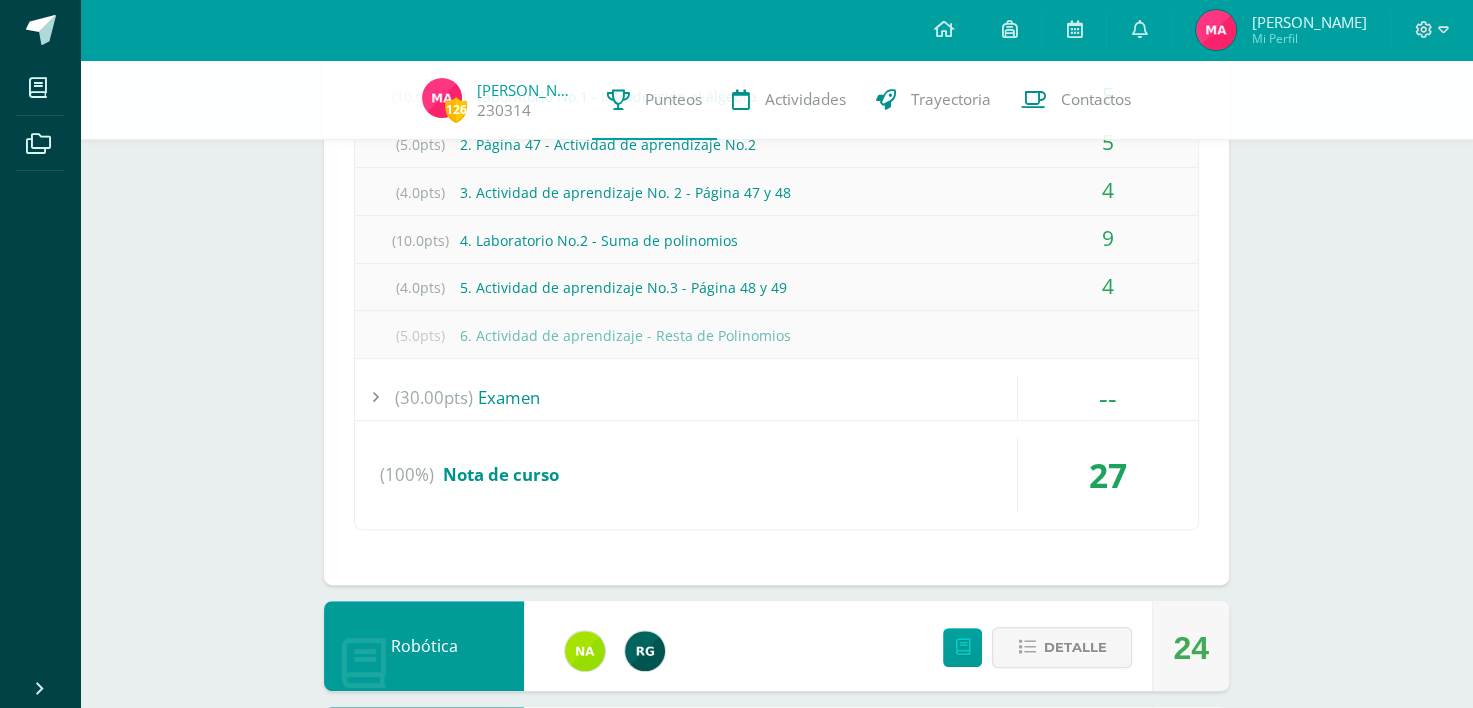 scroll, scrollTop: 816, scrollLeft: 0, axis: vertical 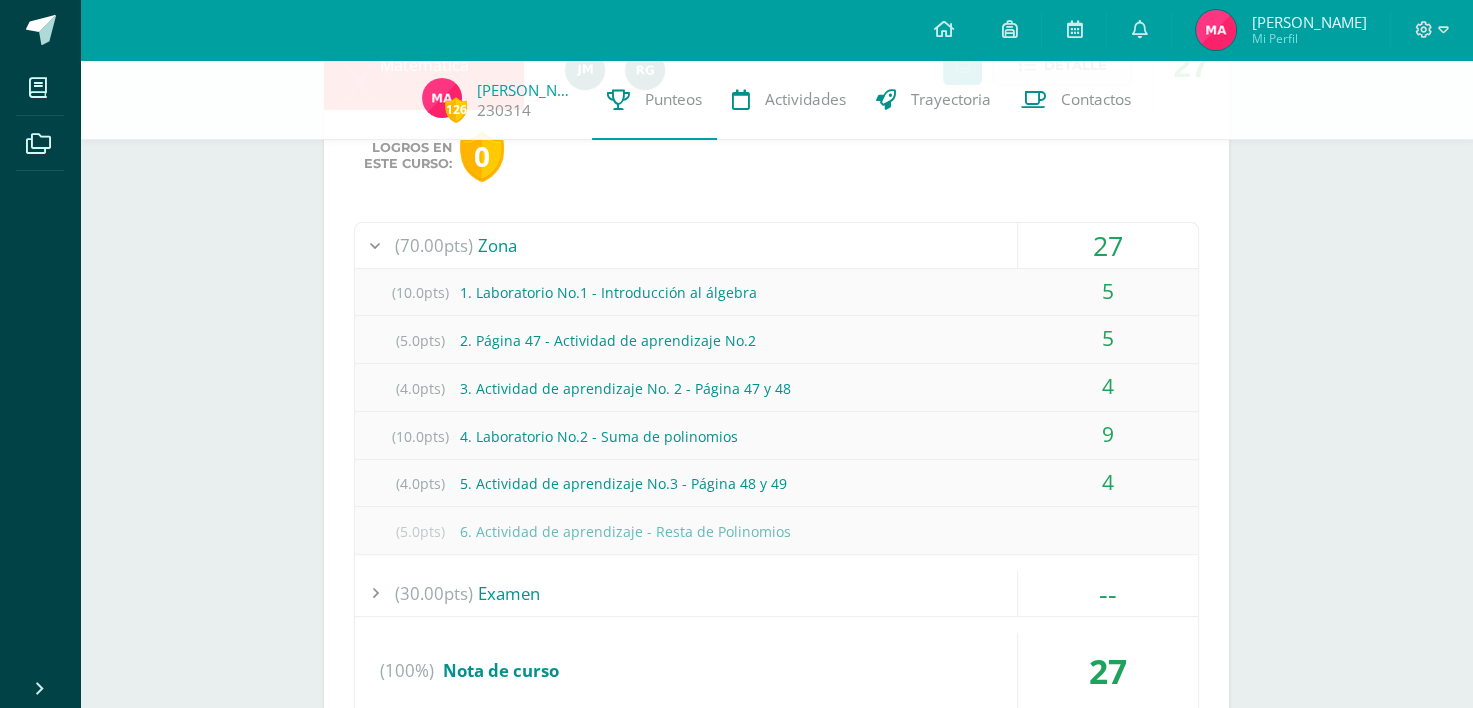 click on "5" at bounding box center [1108, 338] 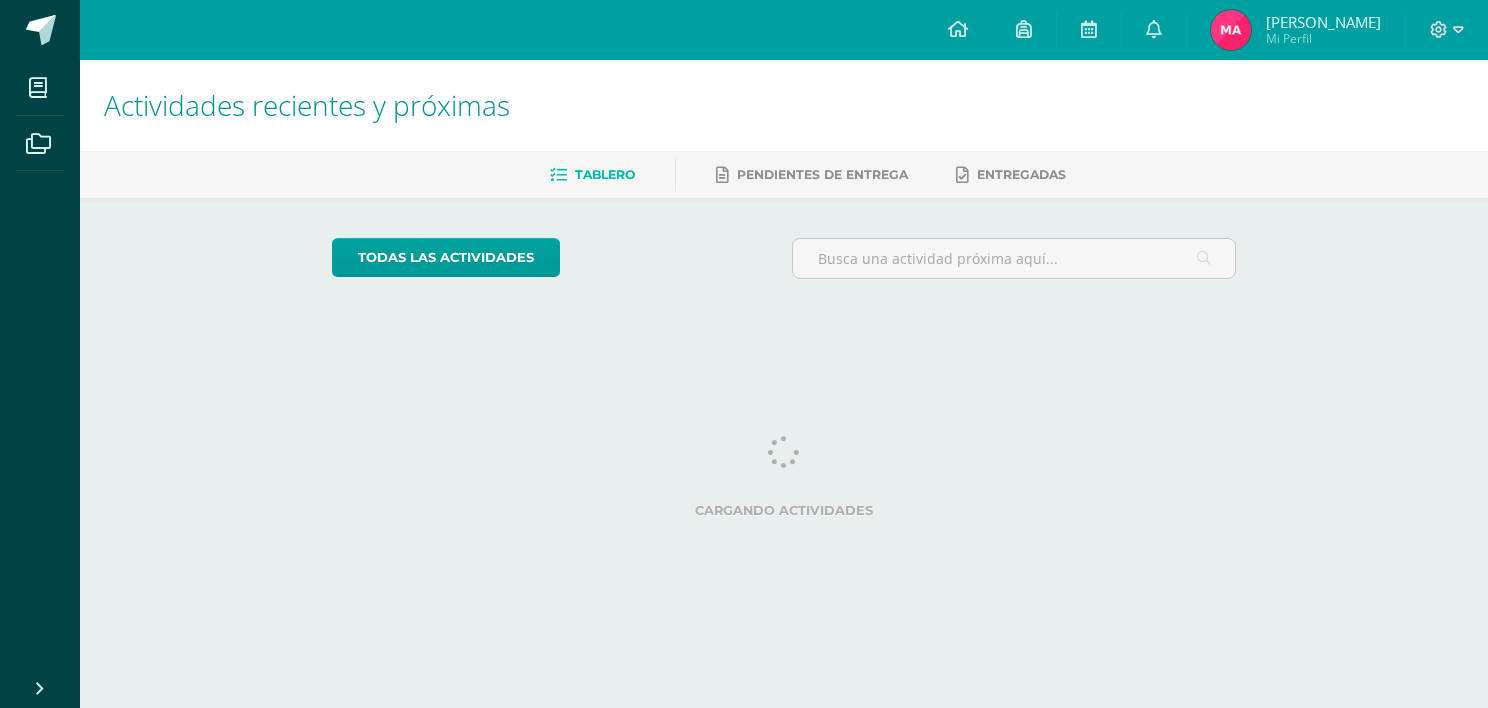 scroll, scrollTop: 0, scrollLeft: 0, axis: both 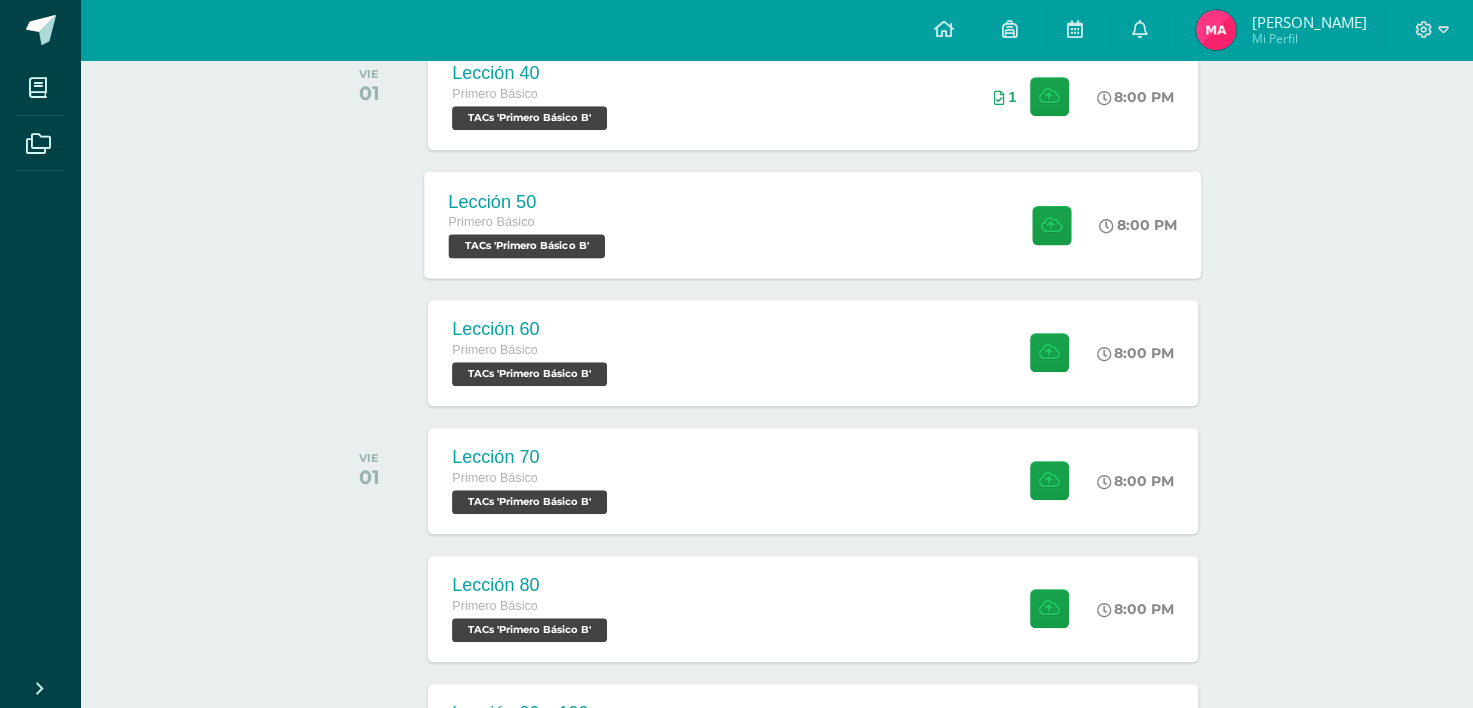 click on "Lección 50
Primero Básico
TACs 'Primero Básico B'
8:00 PM
Lección 50
TACs" at bounding box center [813, 224] 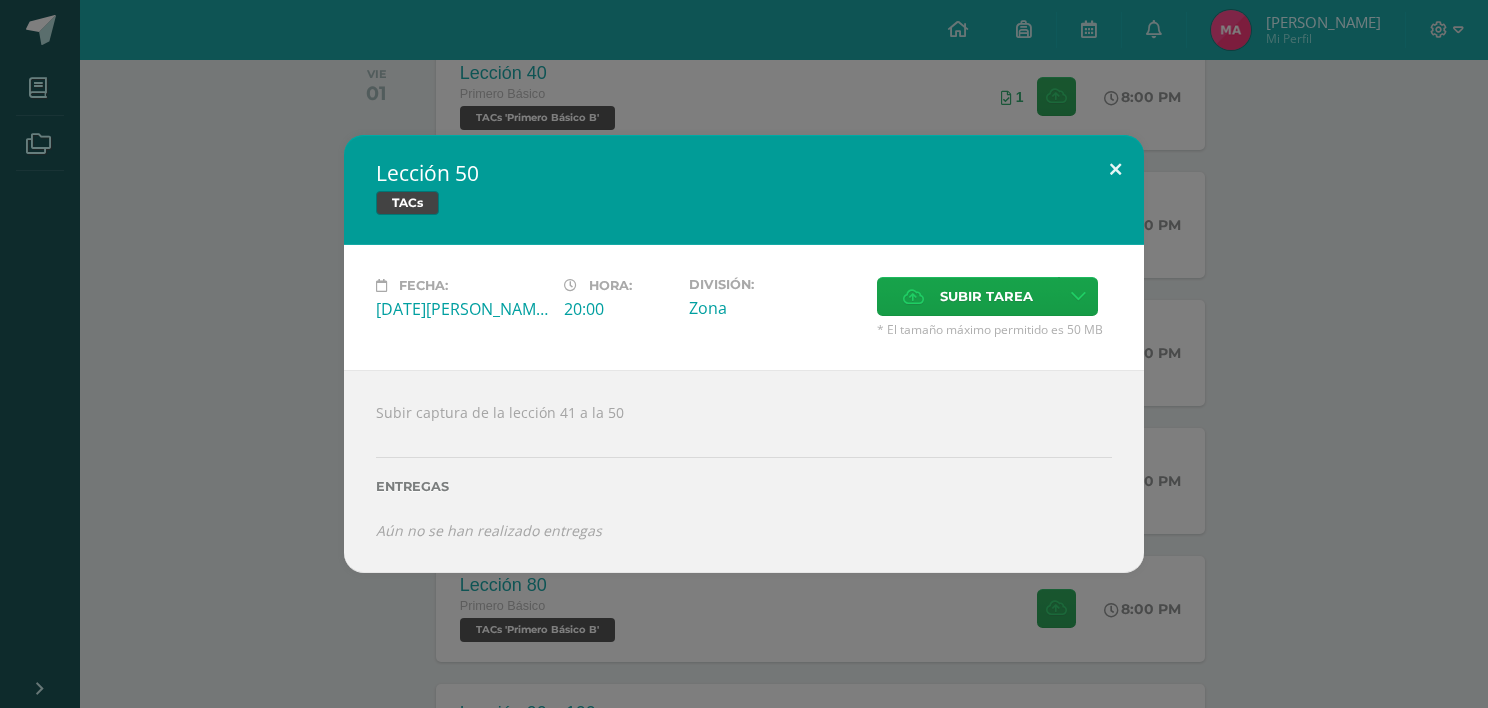click at bounding box center (1115, 169) 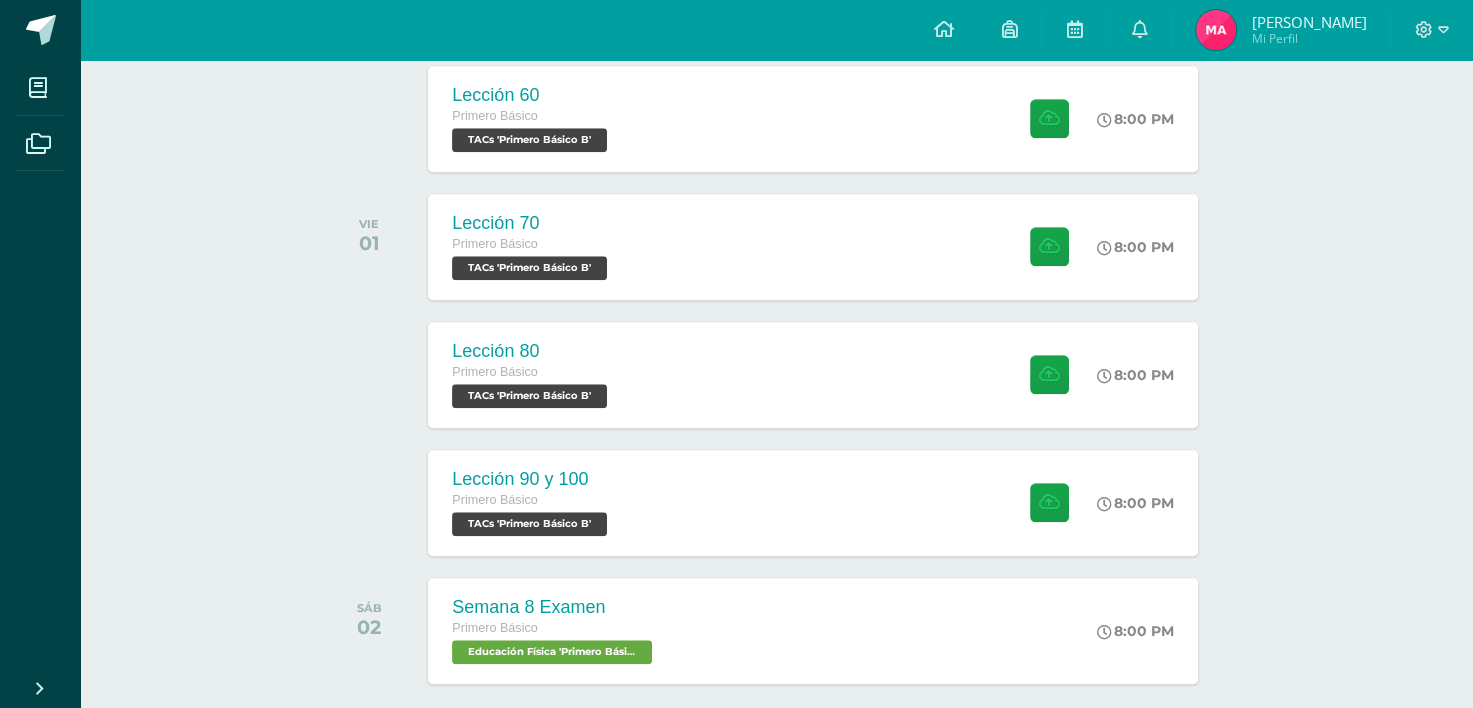 scroll, scrollTop: 1907, scrollLeft: 0, axis: vertical 